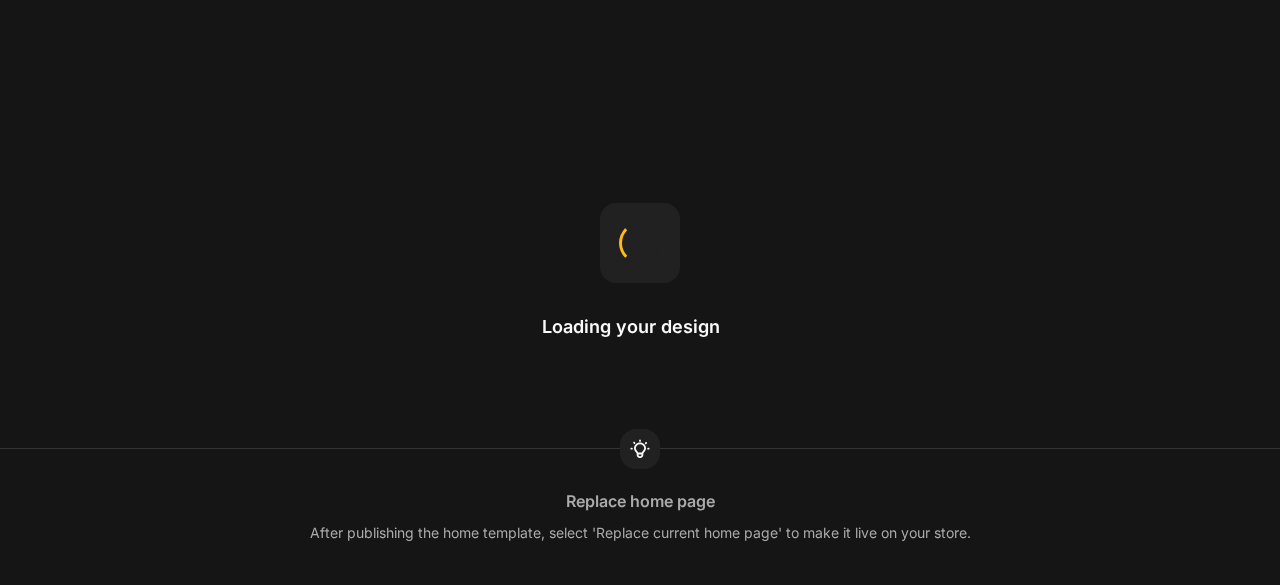 scroll, scrollTop: 0, scrollLeft: 0, axis: both 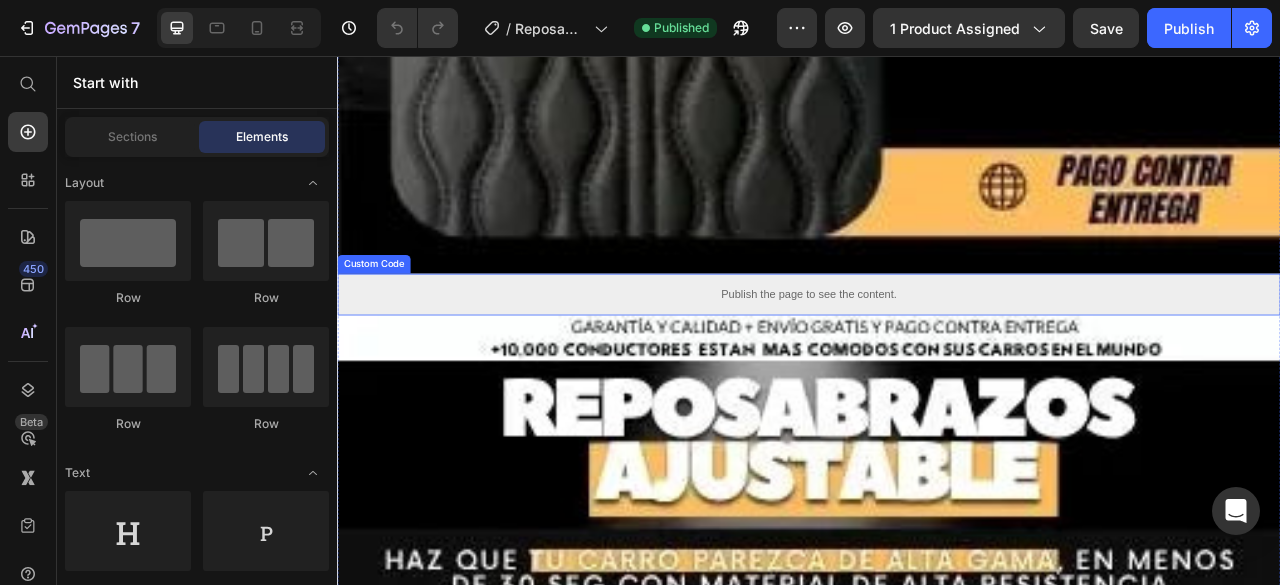 click on "Publish the page to see the content." at bounding box center [937, 359] 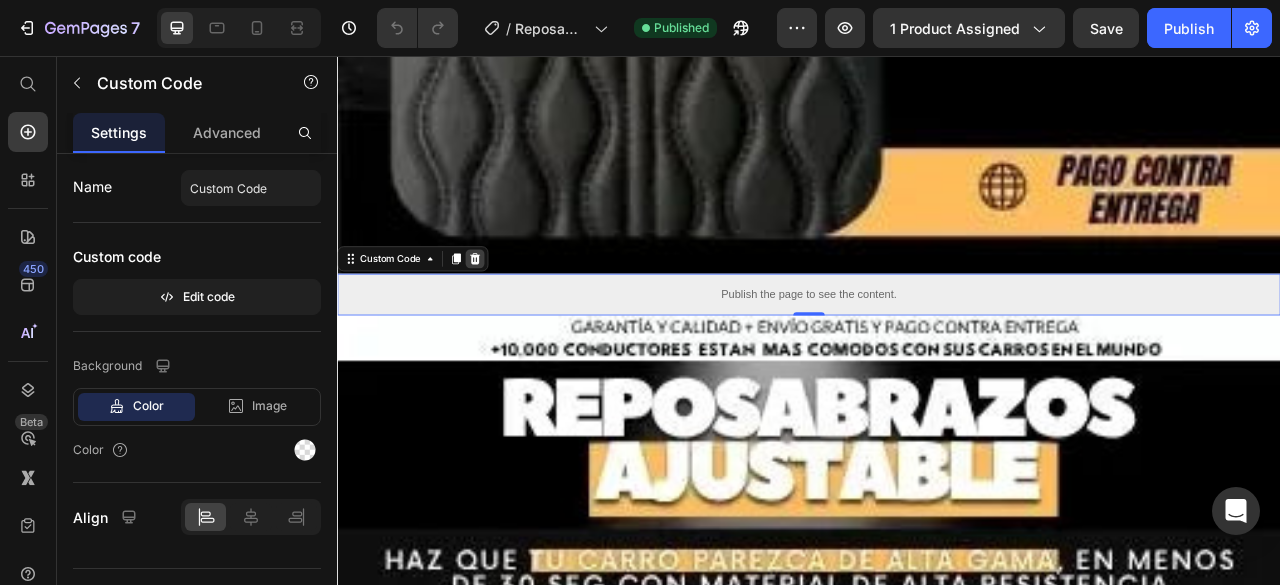 click 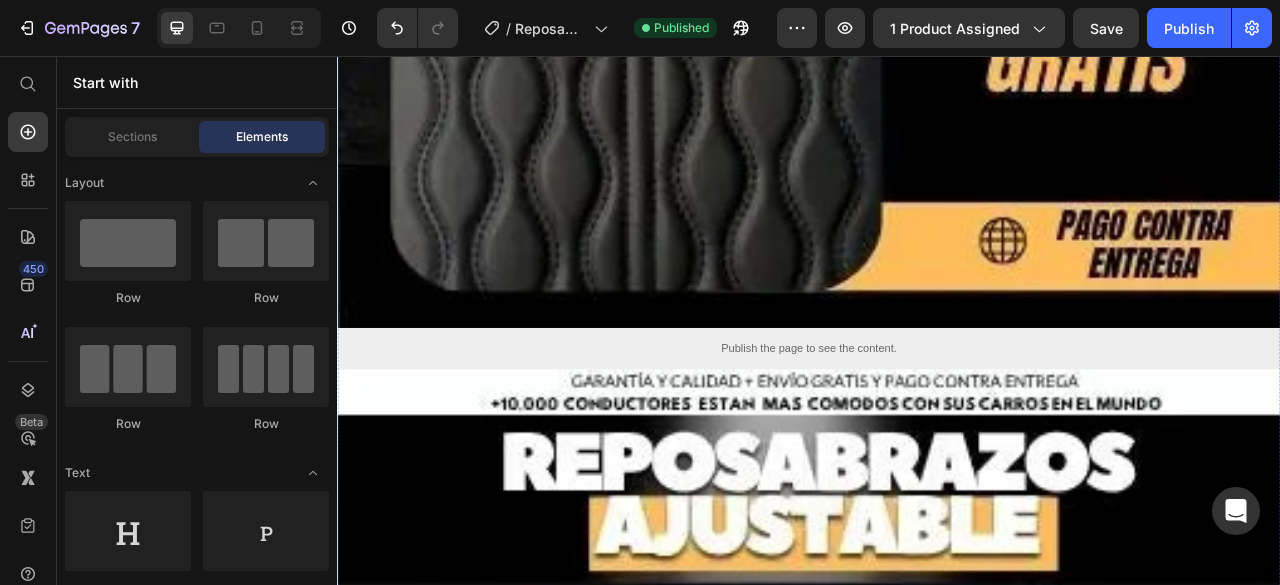 scroll, scrollTop: 6200, scrollLeft: 0, axis: vertical 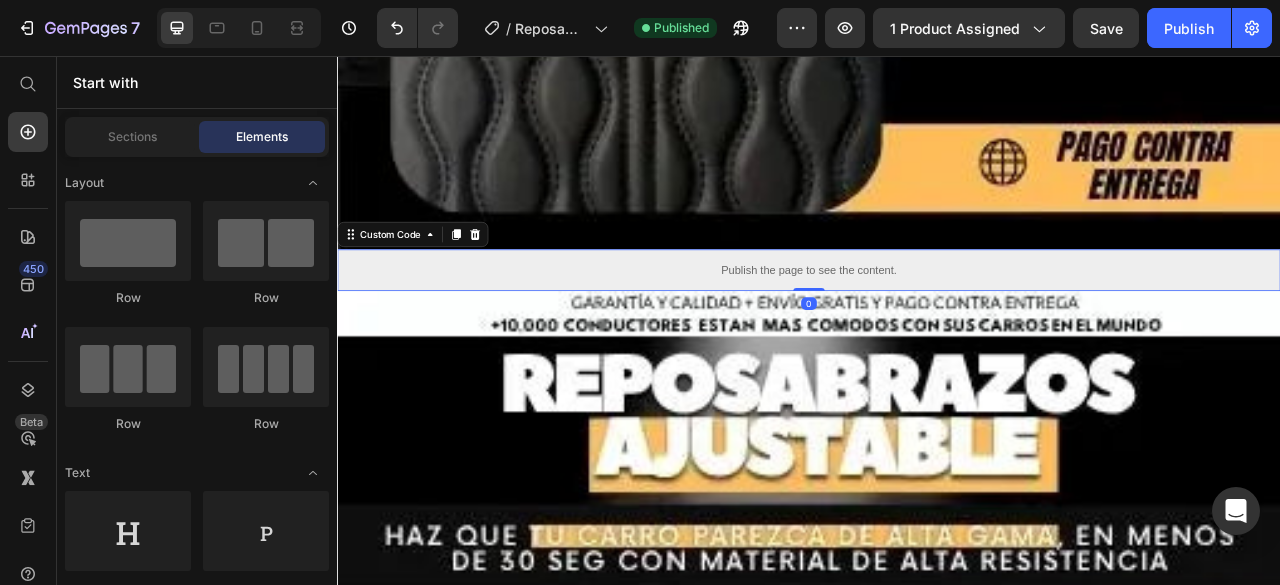 click on "Publish the page to see the content." at bounding box center (937, 328) 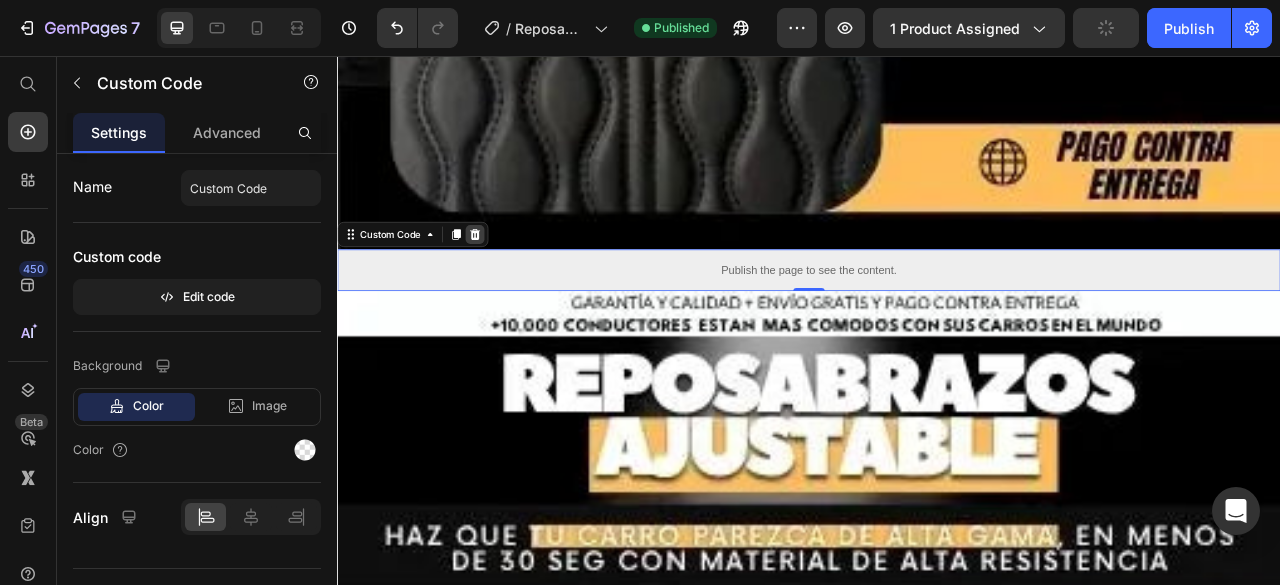 click 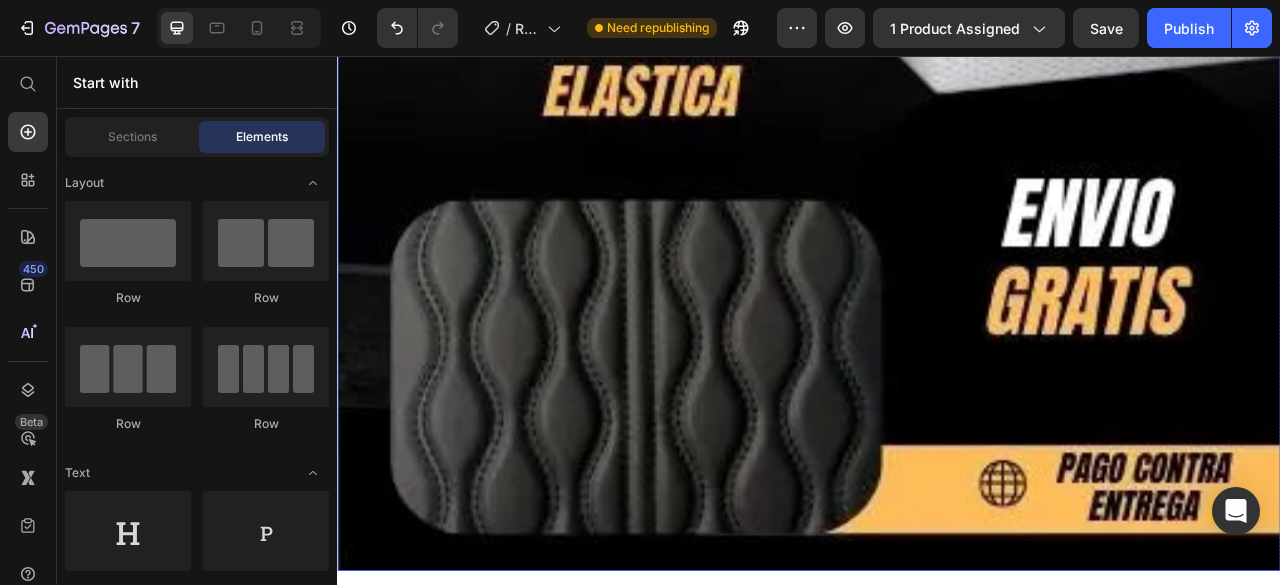 scroll, scrollTop: 14357, scrollLeft: 0, axis: vertical 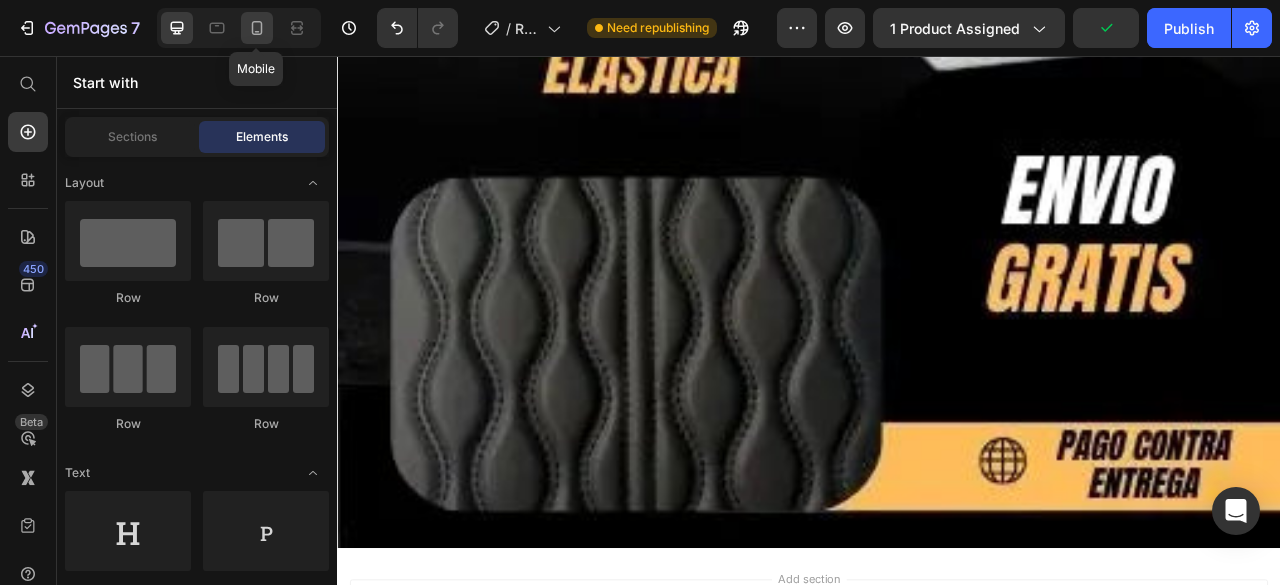 click 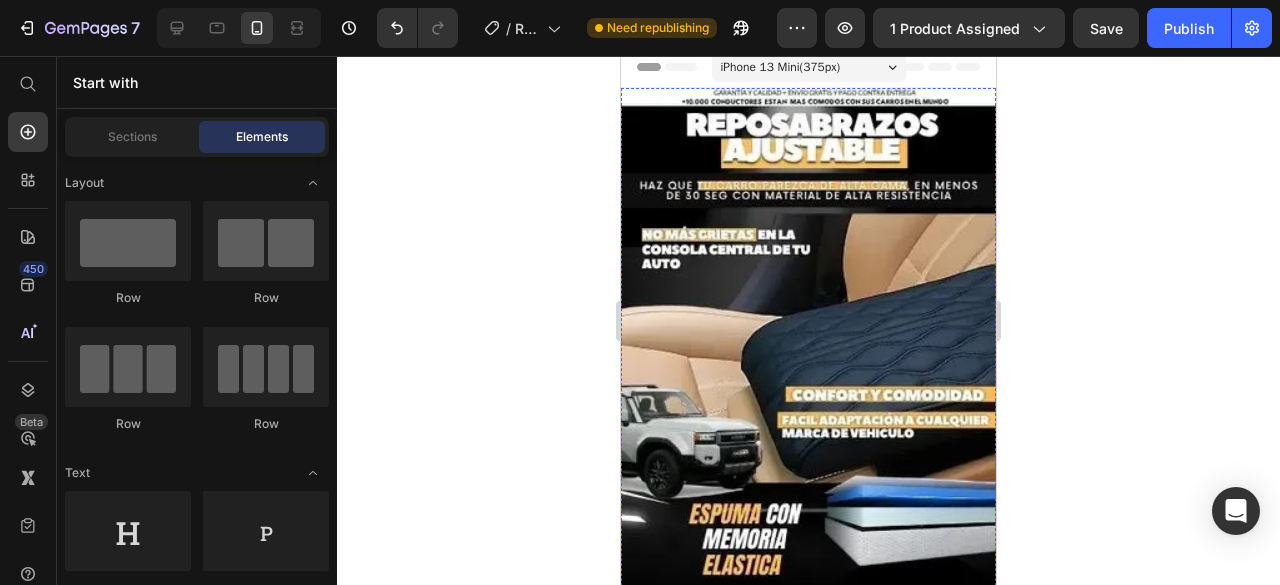 scroll, scrollTop: 0, scrollLeft: 0, axis: both 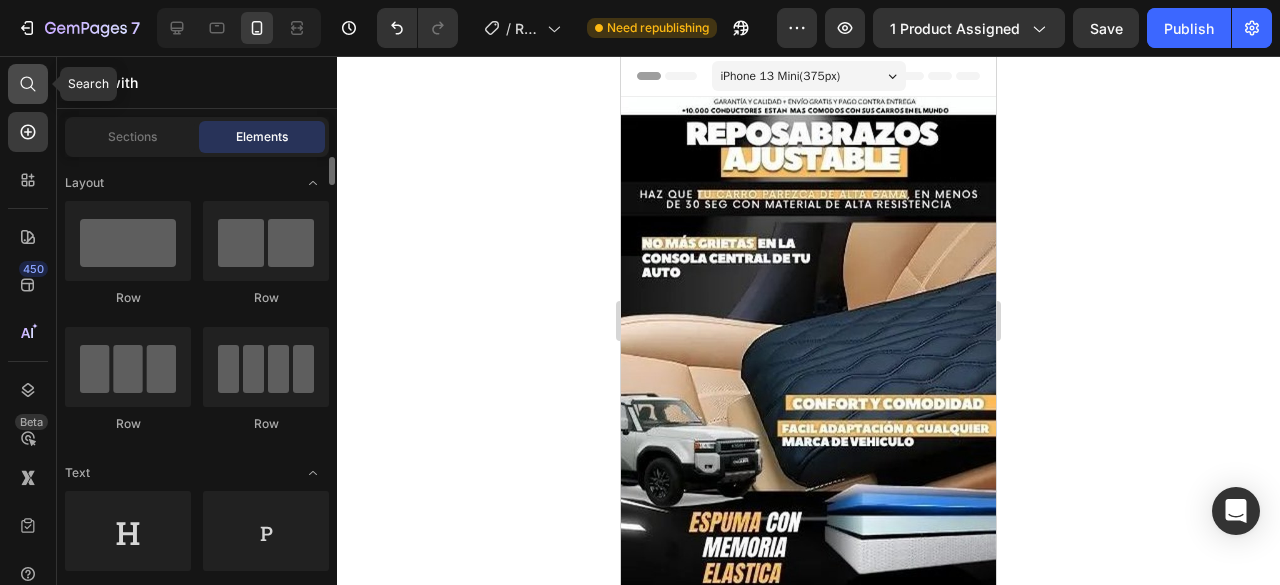 click 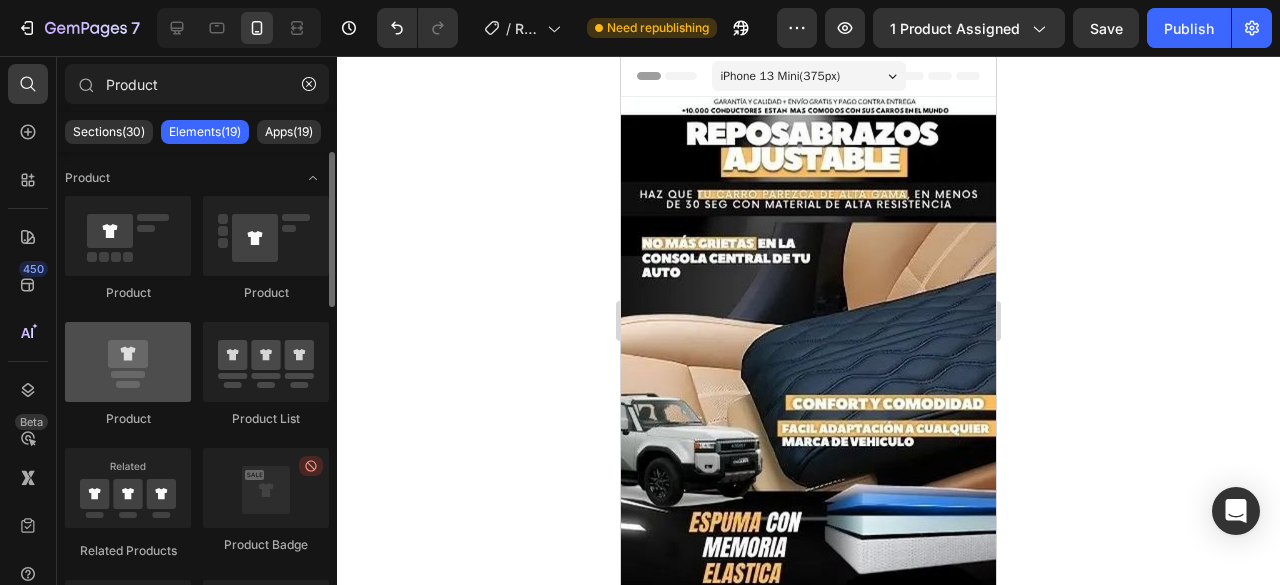 type on "Product" 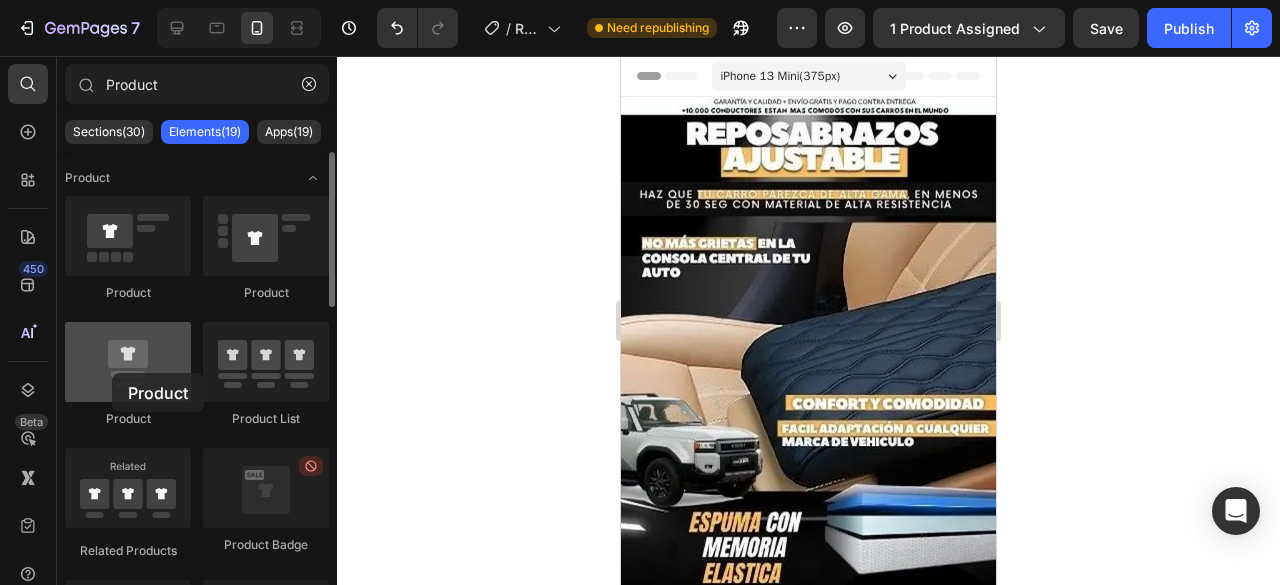 click at bounding box center [128, 362] 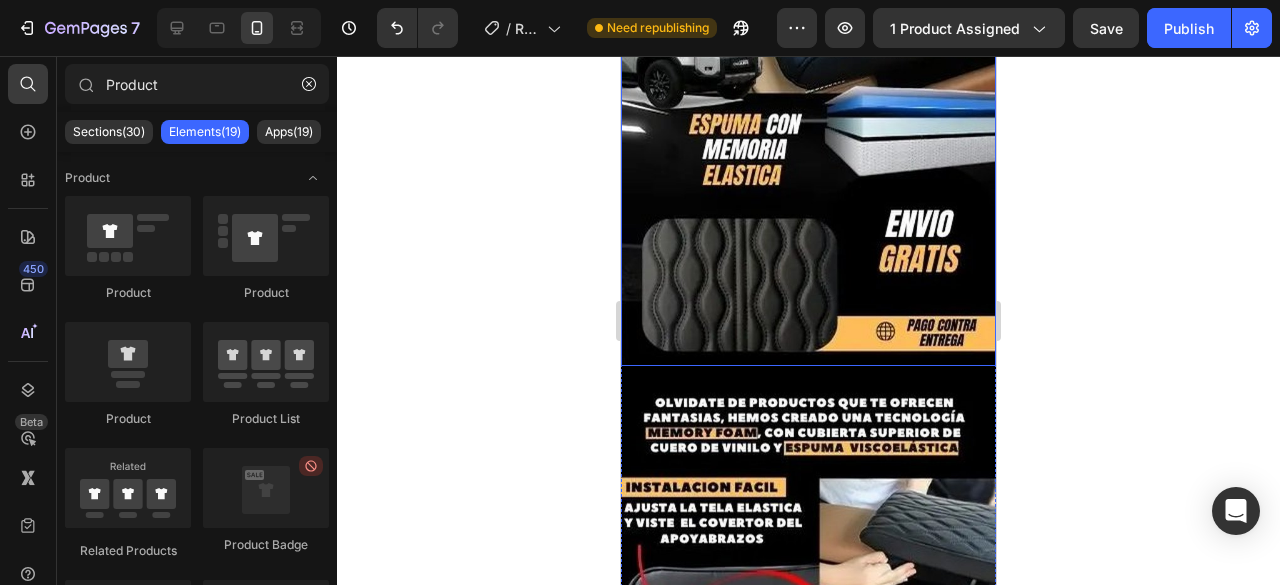 scroll, scrollTop: 400, scrollLeft: 0, axis: vertical 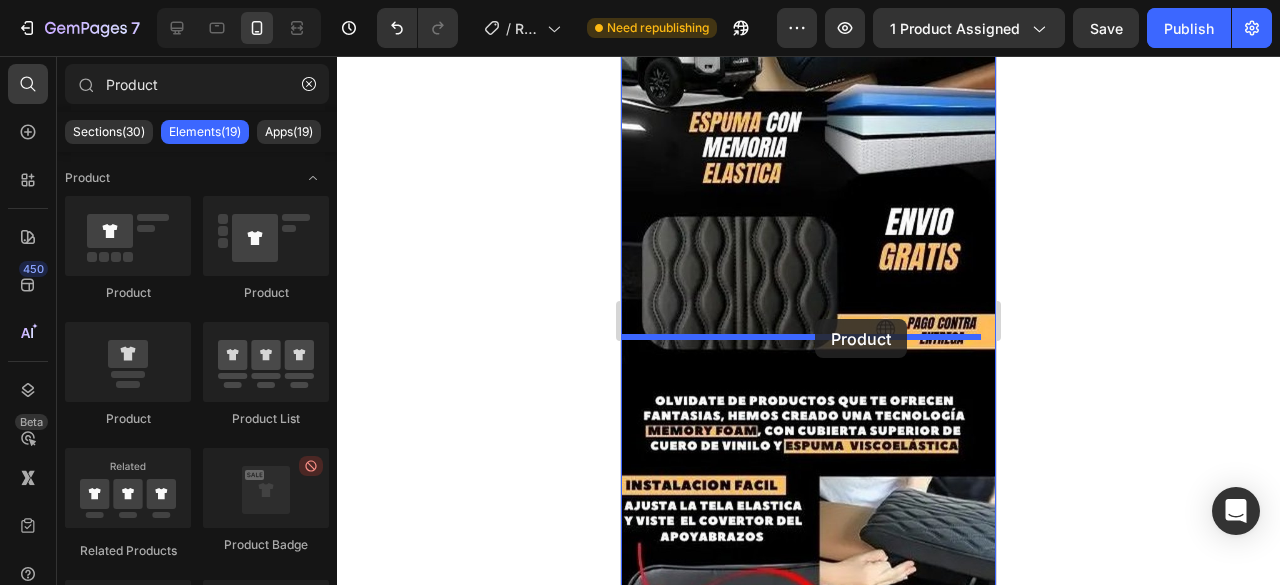 drag, startPoint x: 734, startPoint y: 415, endPoint x: 815, endPoint y: 319, distance: 125.60653 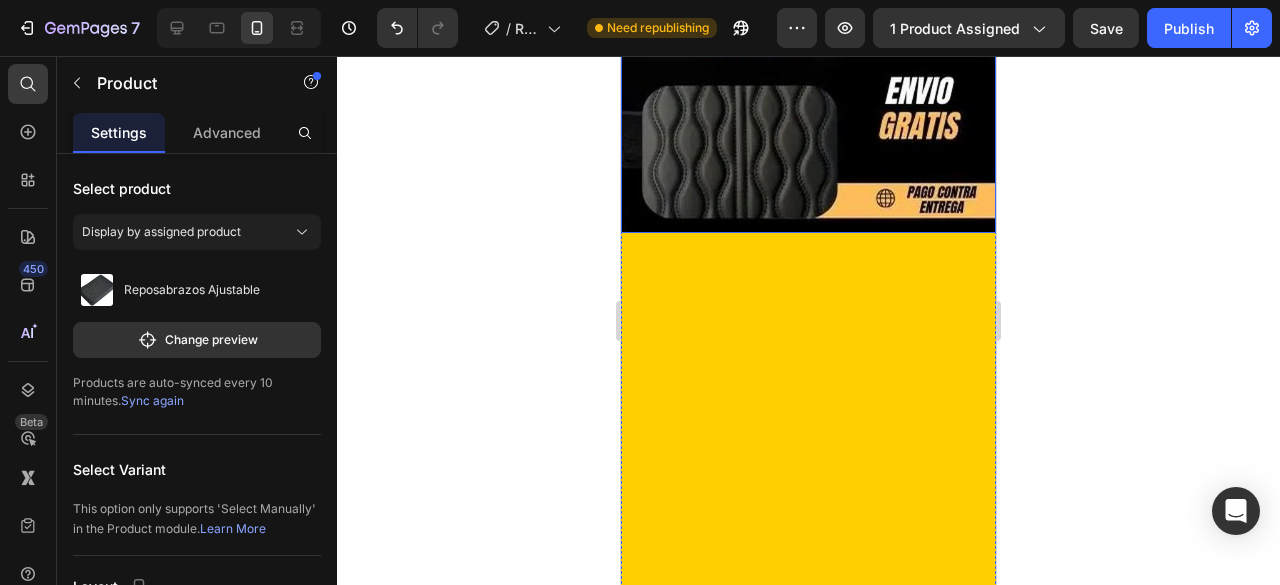 scroll, scrollTop: 700, scrollLeft: 0, axis: vertical 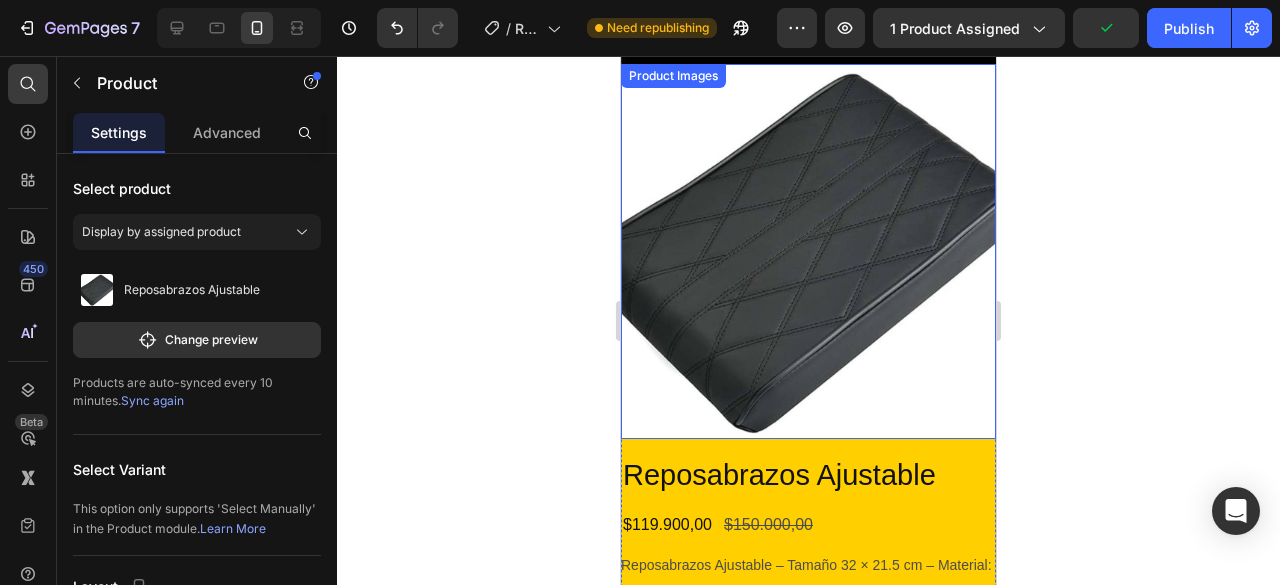 click at bounding box center [808, 251] 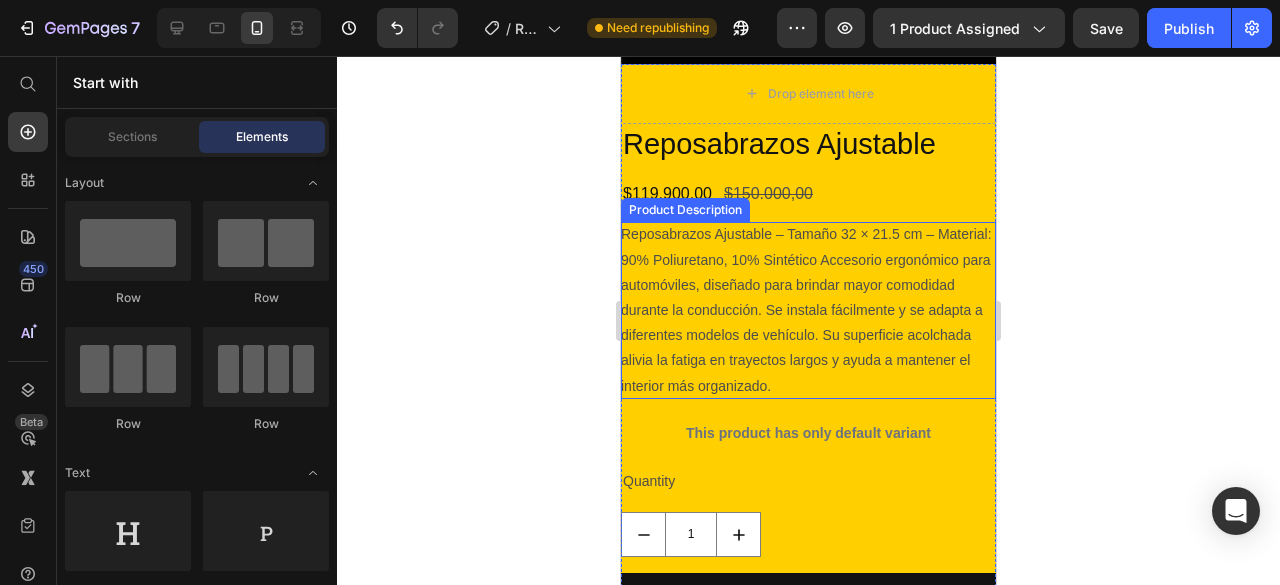 click on "Reposabrazos Ajustable – Tamaño 32 × 21.5 cm – Material: 90% Poliuretano, 10% Sintético
Accesorio ergonómico para automóviles, diseñado para brindar mayor comodidad durante la conducción. Se instala fácilmente y se adapta a diferentes modelos de vehículo. Su superficie acolchada alivia la fatiga en trayectos largos y ayuda a mantener el interior más organizado." at bounding box center (808, 310) 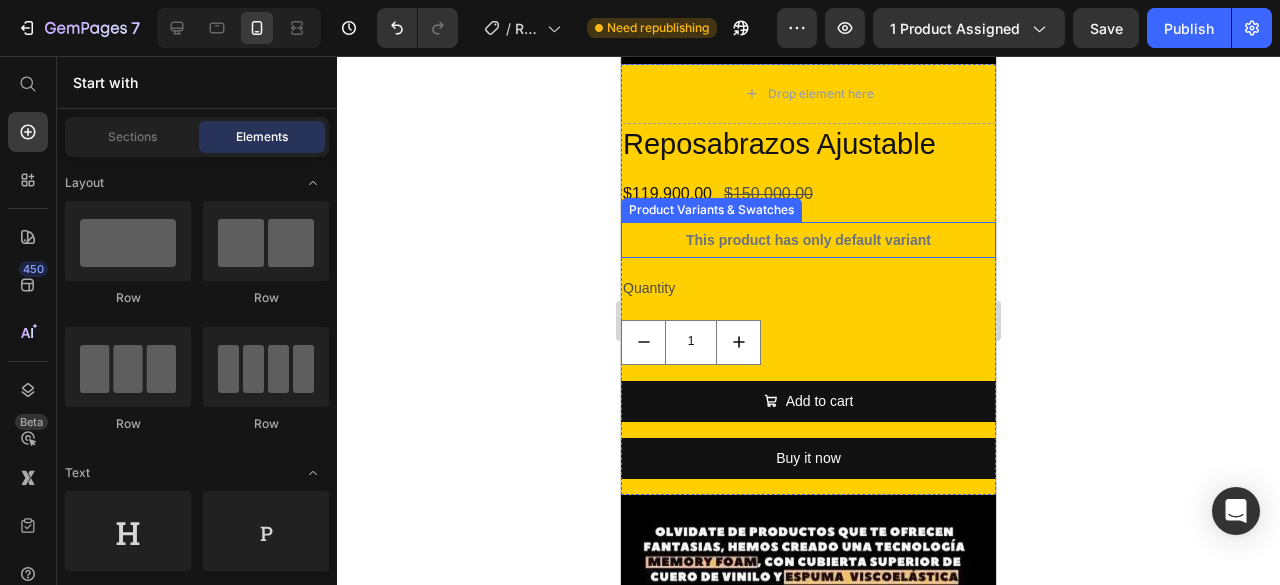click on "This product has only default variant" at bounding box center (808, 240) 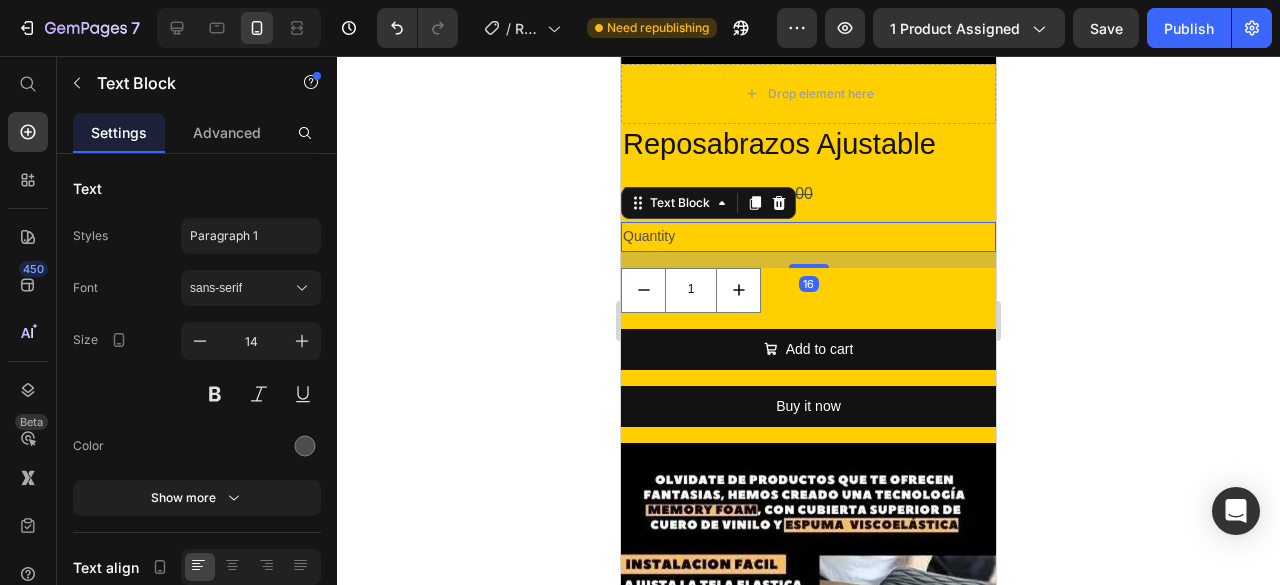 click on "Quantity" at bounding box center (808, 236) 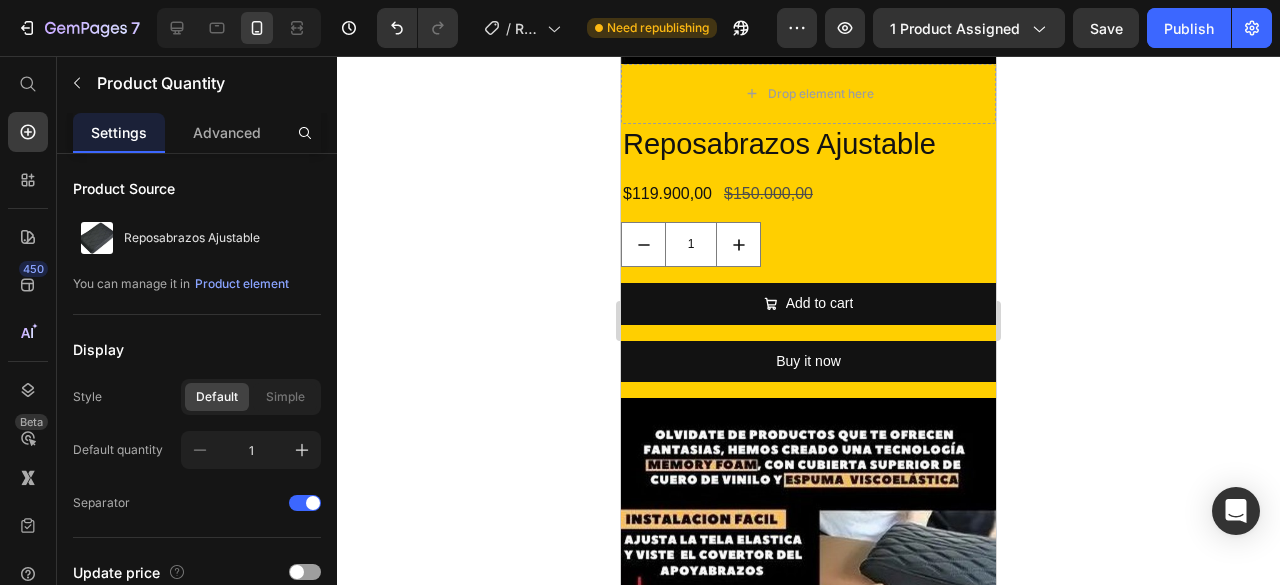 click on "1" at bounding box center [808, 244] 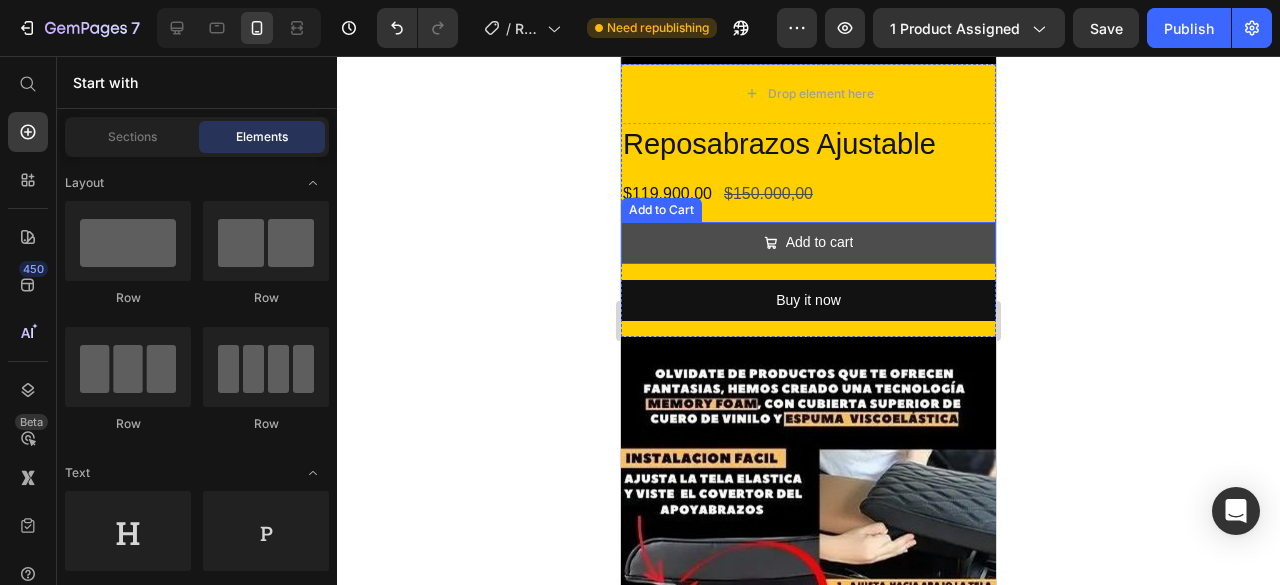 click on "Add to cart" at bounding box center (808, 242) 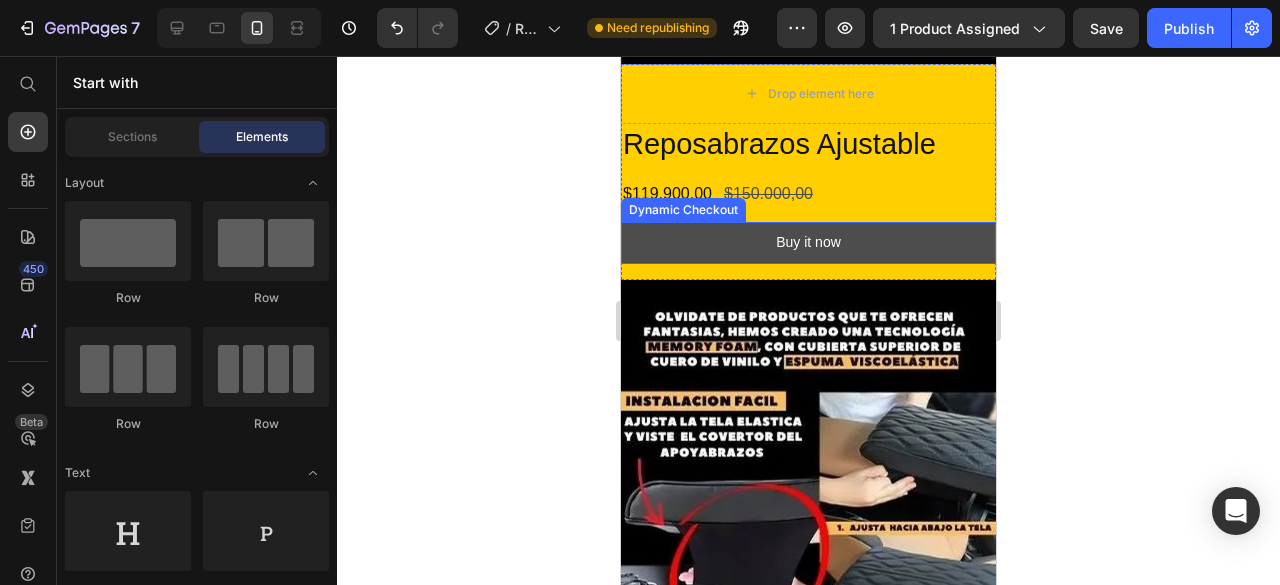 click on "Buy it now" at bounding box center [808, 242] 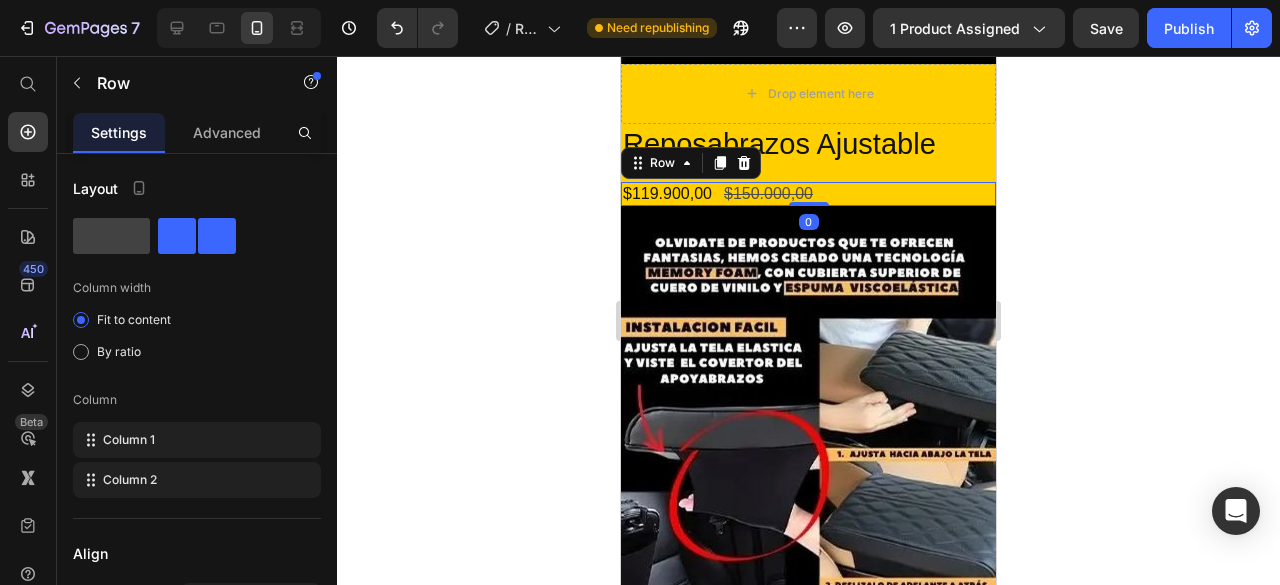 click on "[PRICE] Product Price [PRICE] Product Price Row   0" at bounding box center (808, 194) 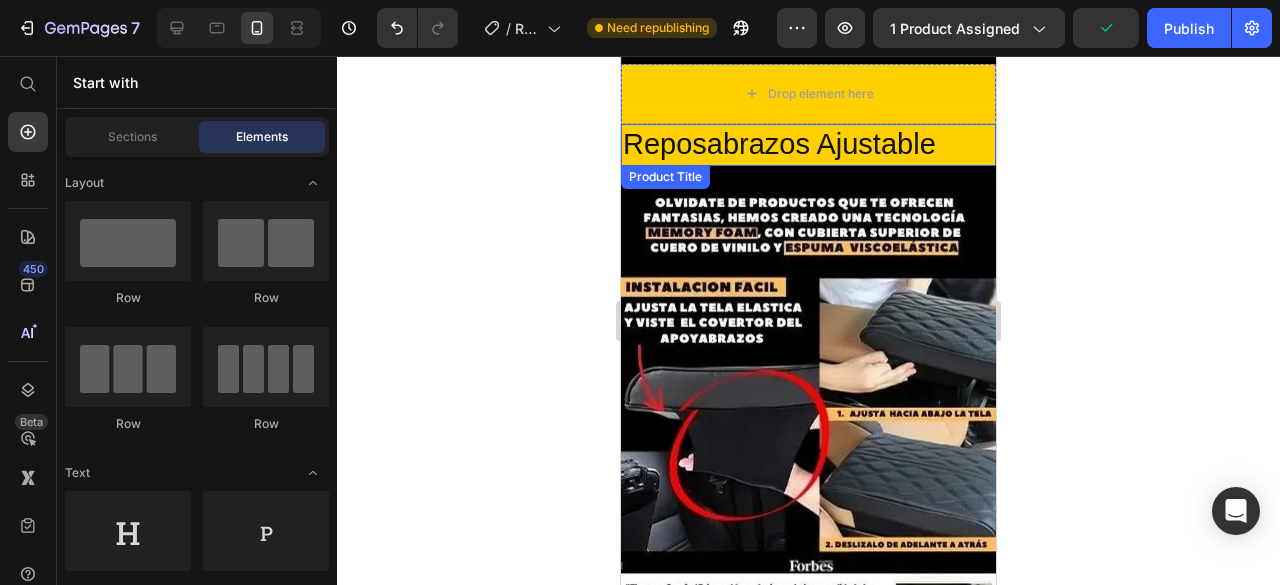 click on "Reposabrazos Ajustable" at bounding box center (808, 145) 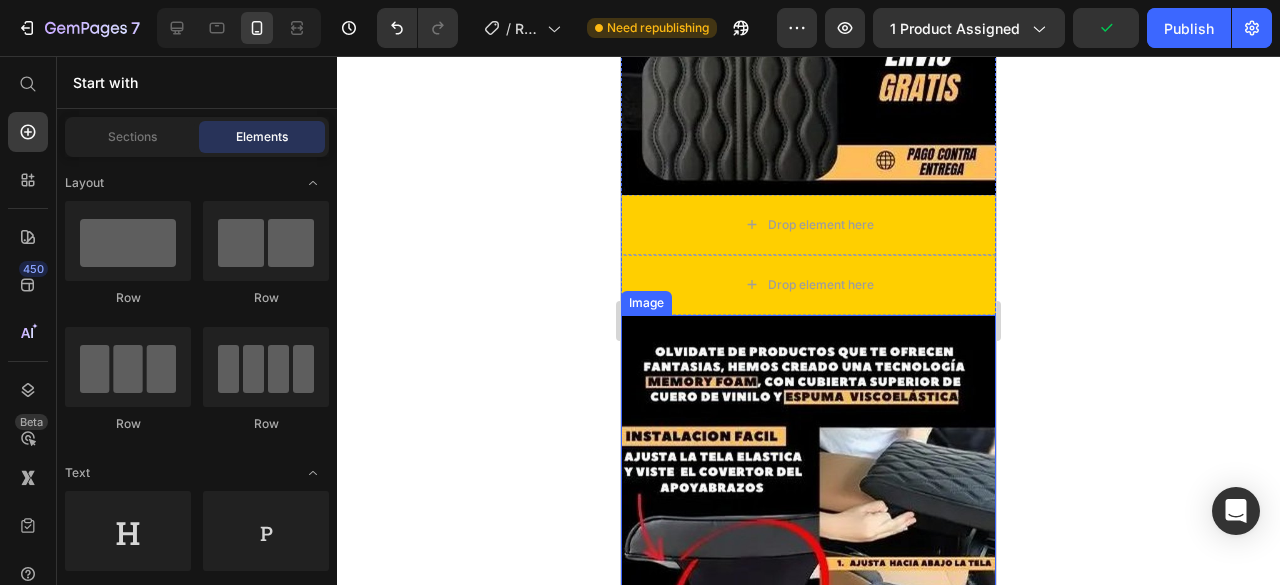scroll, scrollTop: 500, scrollLeft: 0, axis: vertical 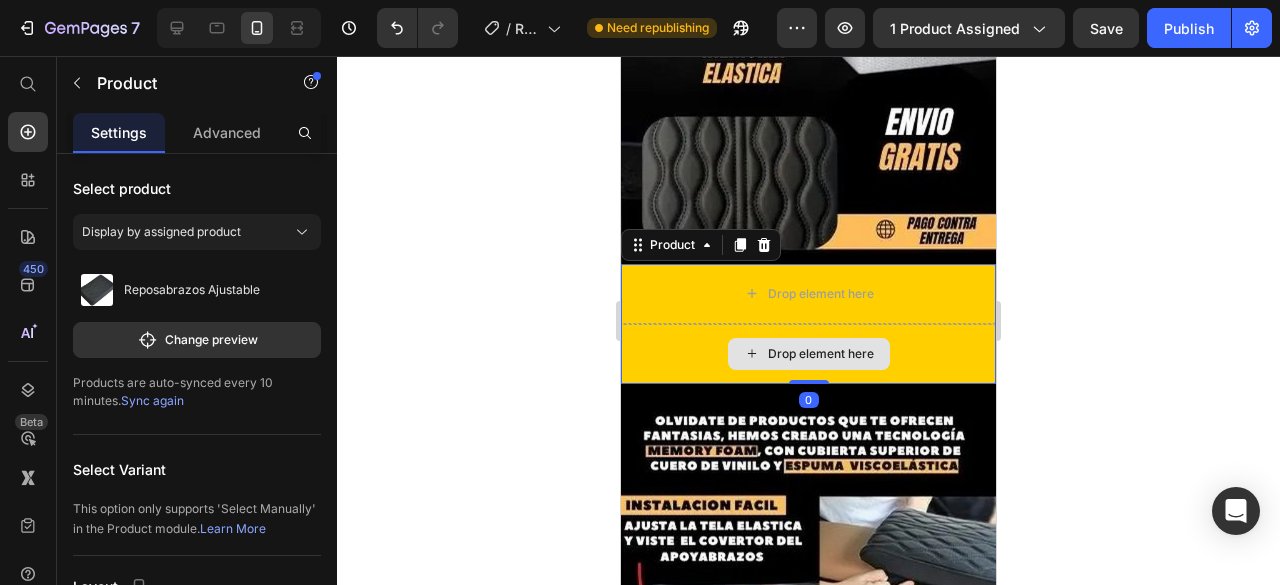 click on "Drop element here" at bounding box center [808, 354] 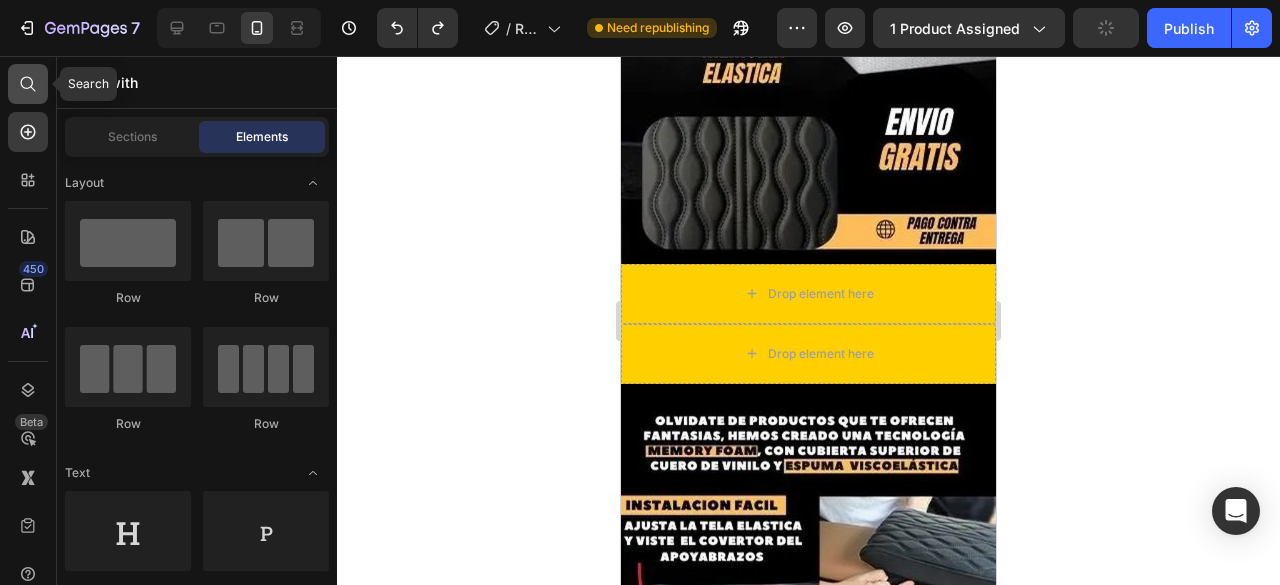 click 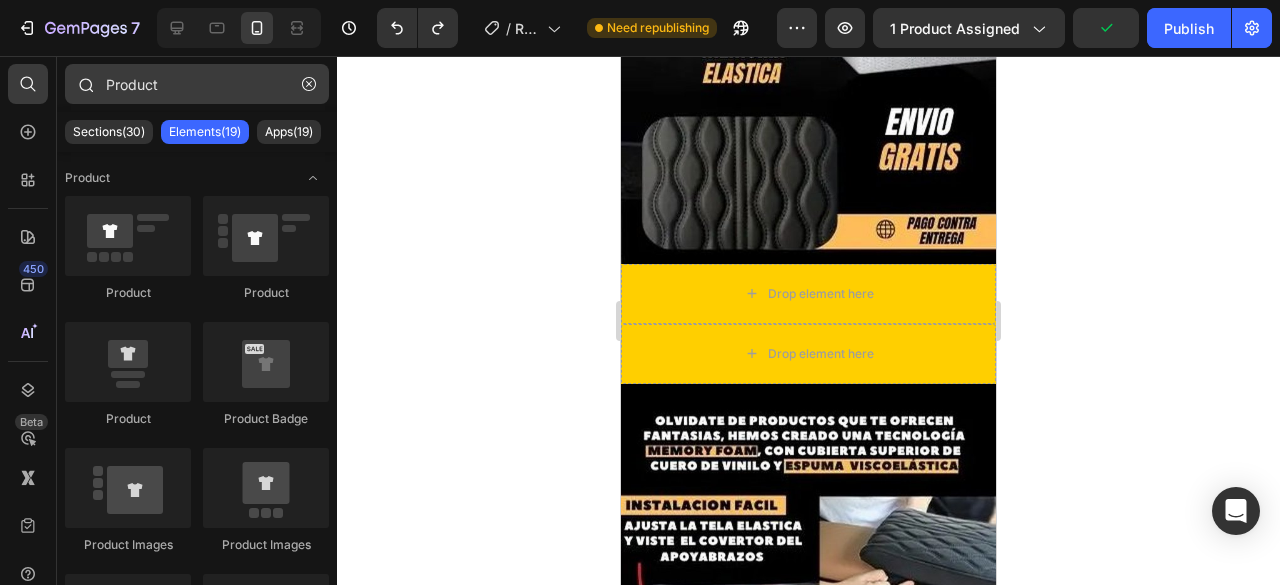 click on "Product" at bounding box center [197, 84] 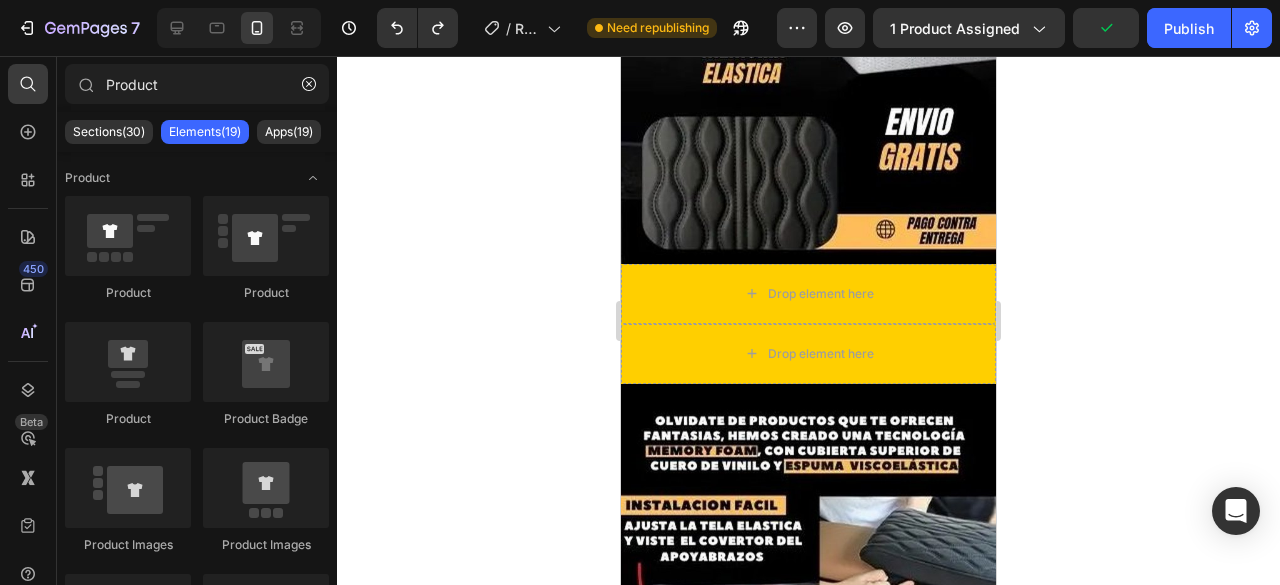 drag, startPoint x: 170, startPoint y: 86, endPoint x: 37, endPoint y: 61, distance: 135.32922 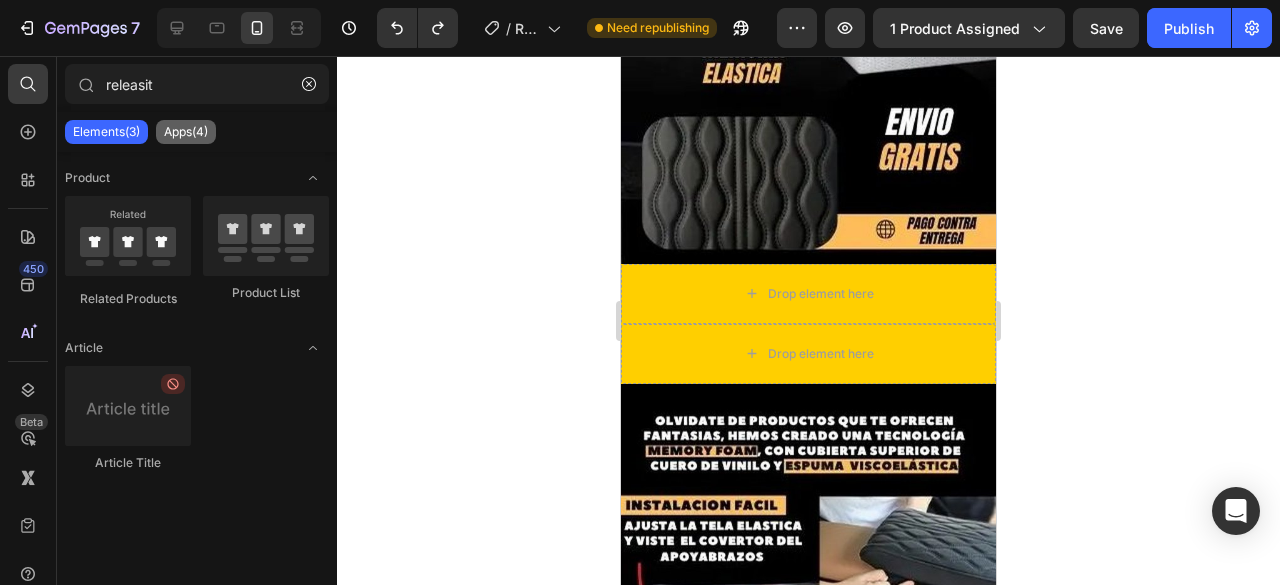 type on "releasit" 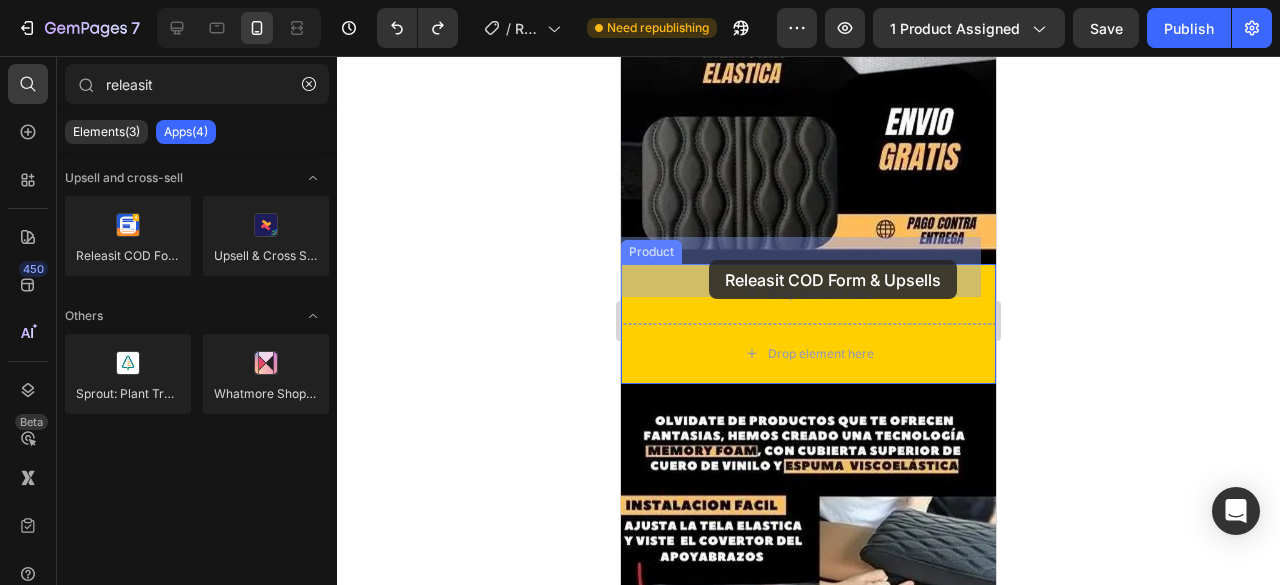 drag, startPoint x: 734, startPoint y: 289, endPoint x: 709, endPoint y: 260, distance: 38.28838 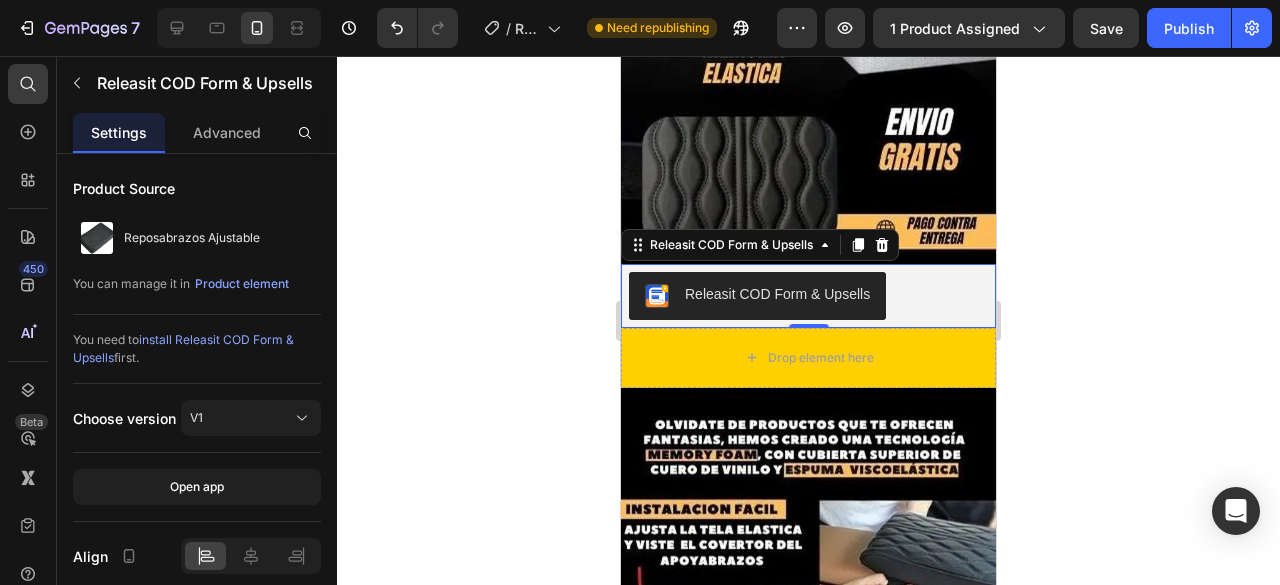 click on "Releasit COD Form & Upsells" at bounding box center (777, 294) 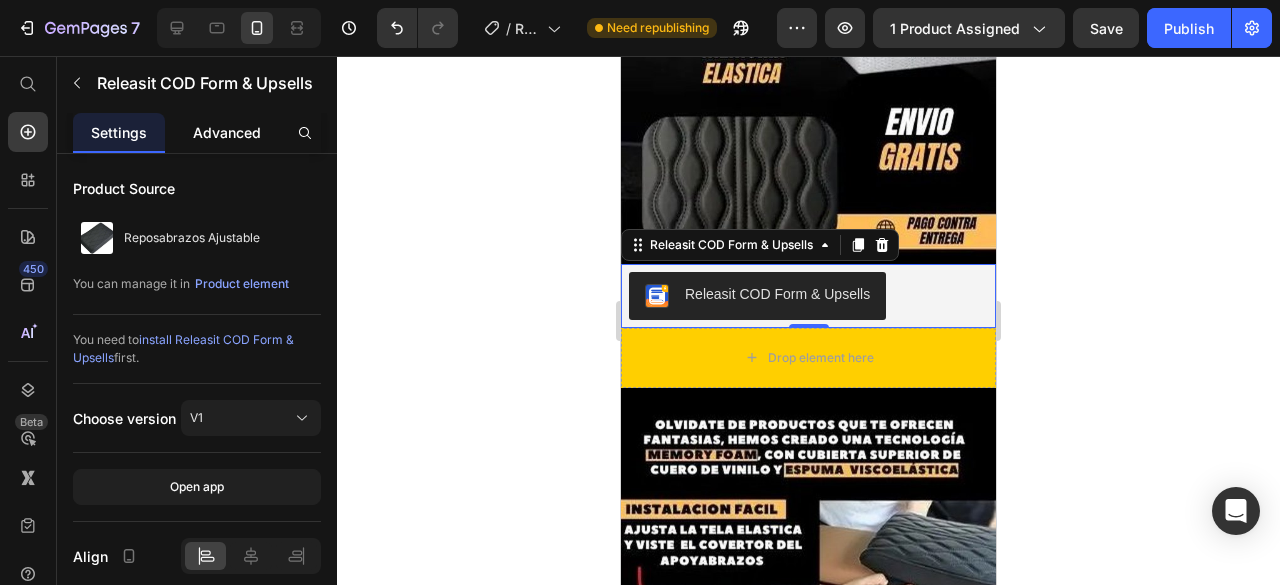 click on "Advanced" at bounding box center [227, 132] 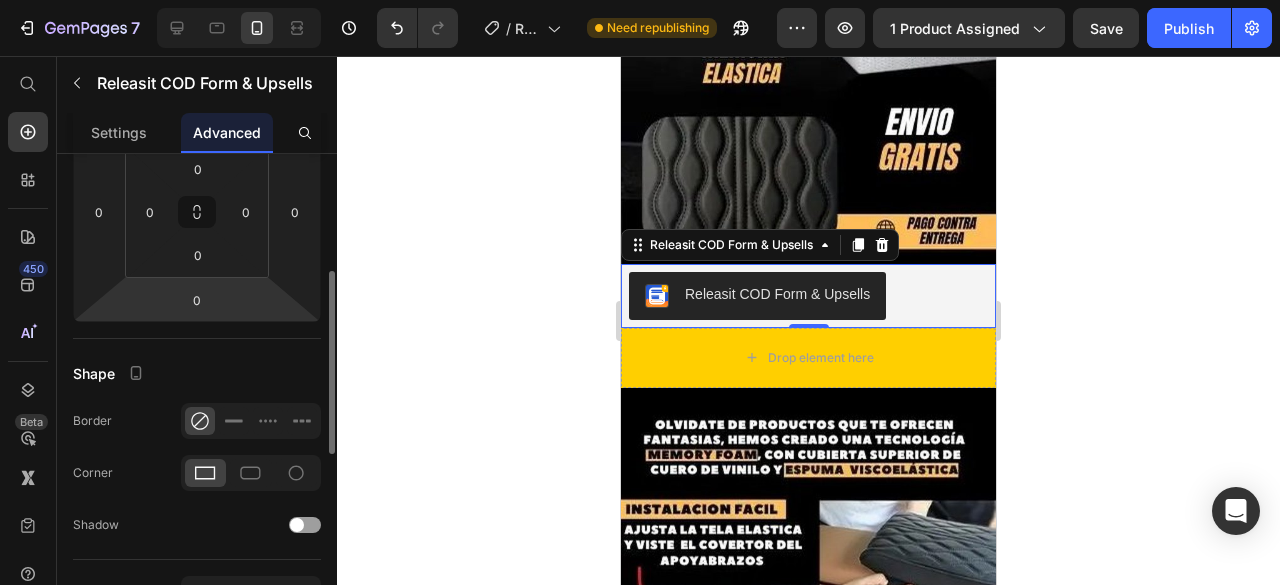 scroll, scrollTop: 213, scrollLeft: 0, axis: vertical 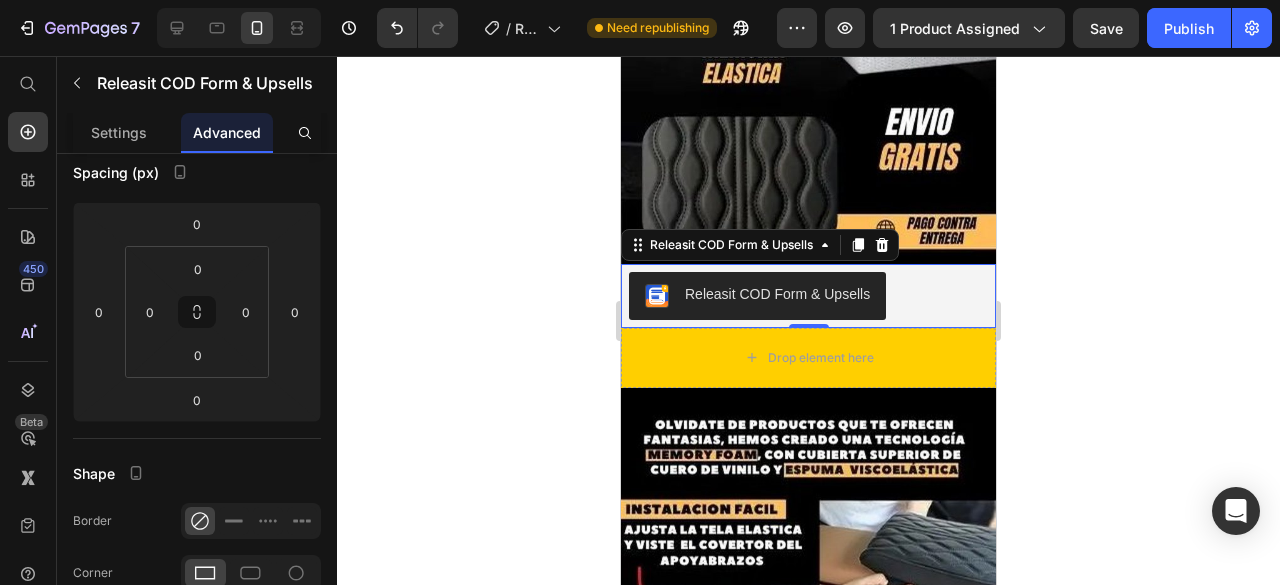 click on "Releasit COD Form & Upsells" at bounding box center [777, 294] 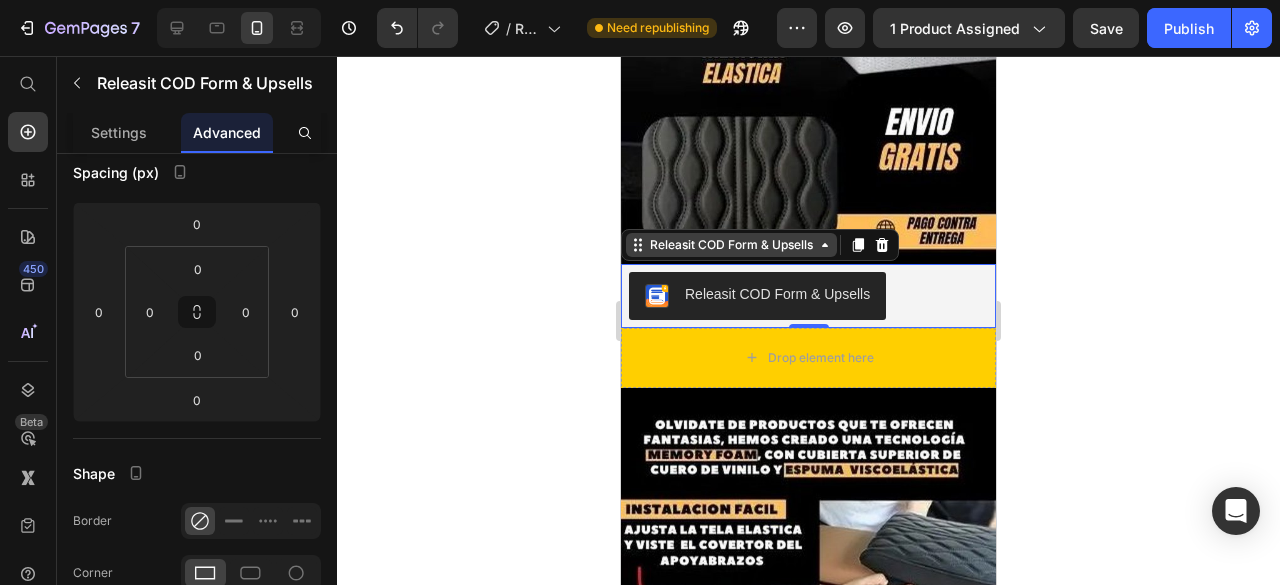 click 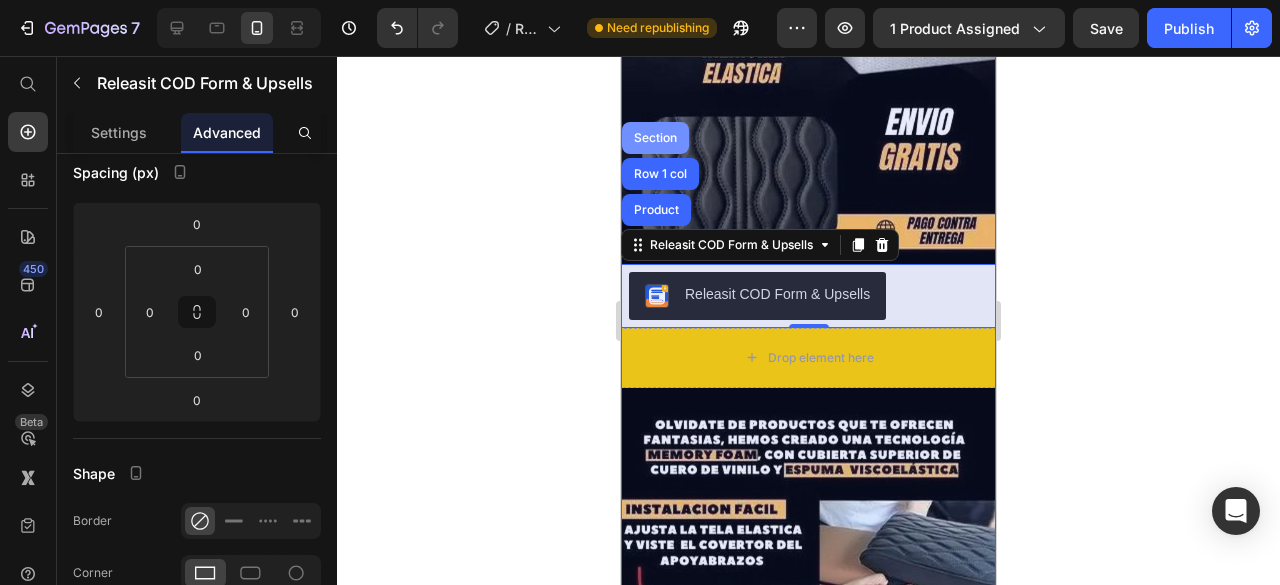 click on "Section" at bounding box center (655, 138) 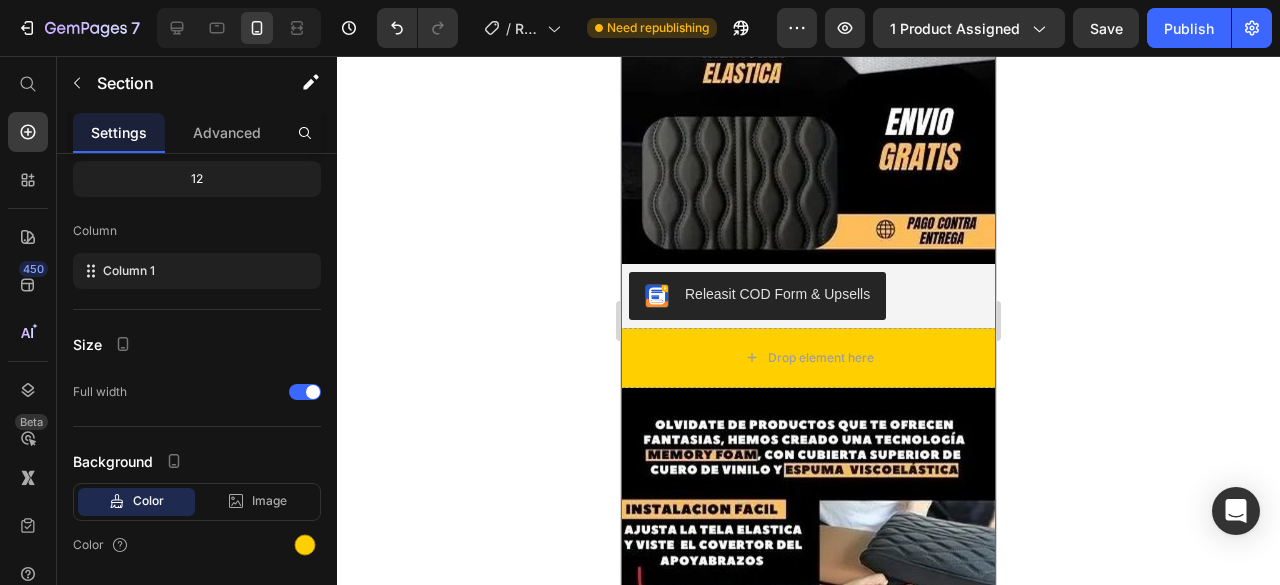 scroll, scrollTop: 0, scrollLeft: 0, axis: both 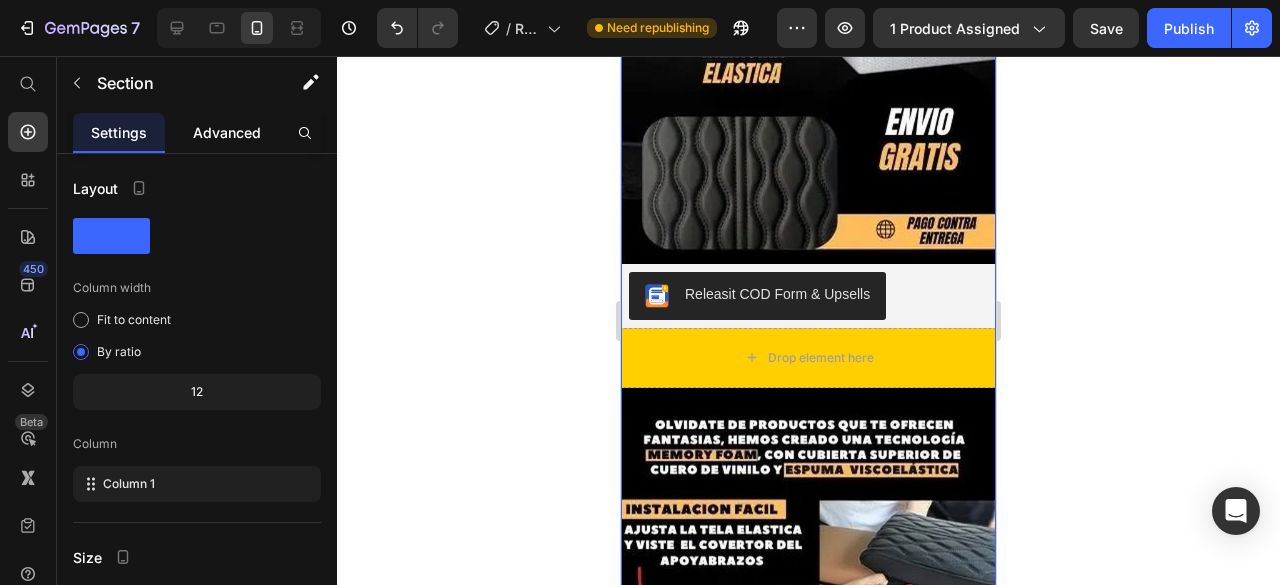 click on "Advanced" at bounding box center [227, 132] 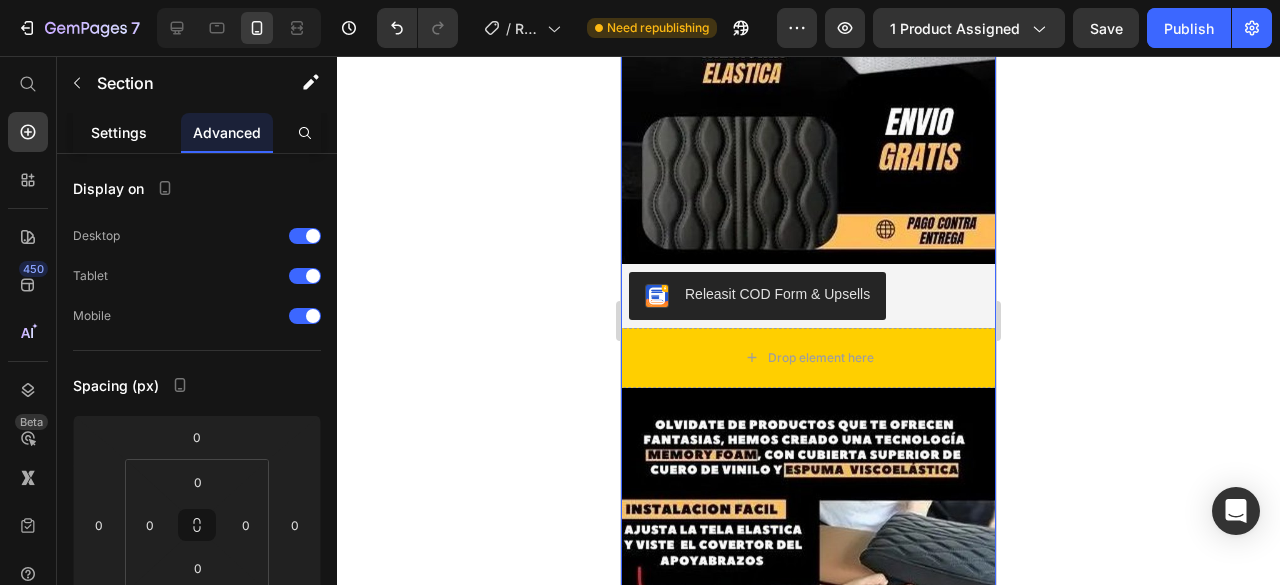click on "Settings" 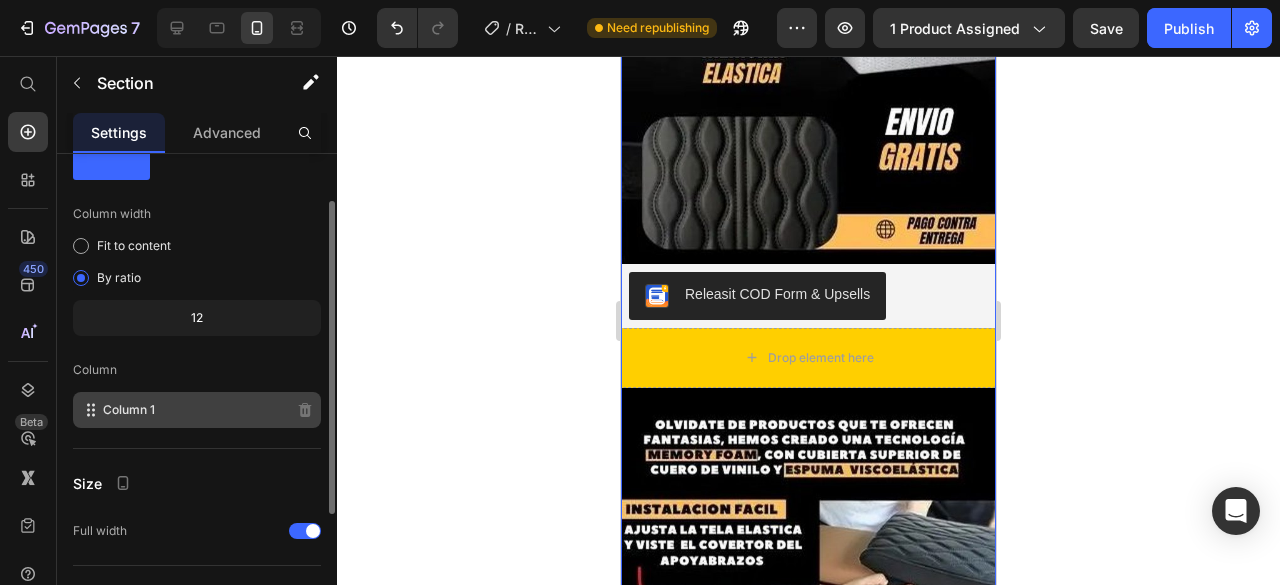 scroll, scrollTop: 0, scrollLeft: 0, axis: both 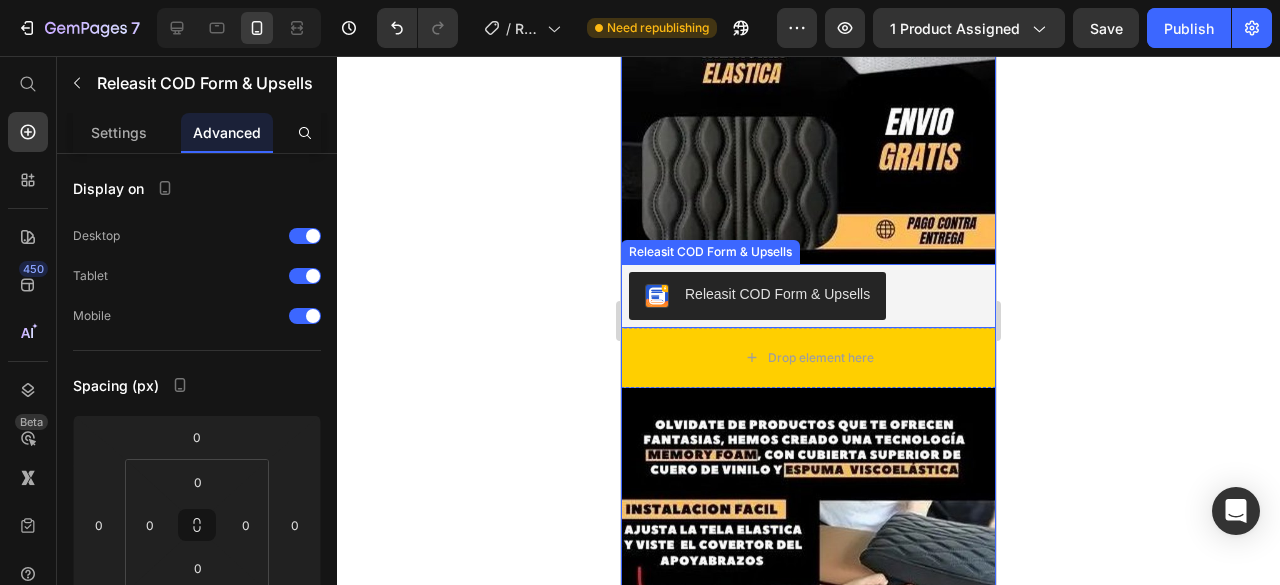 click on "Releasit COD Form & Upsells" at bounding box center (777, 294) 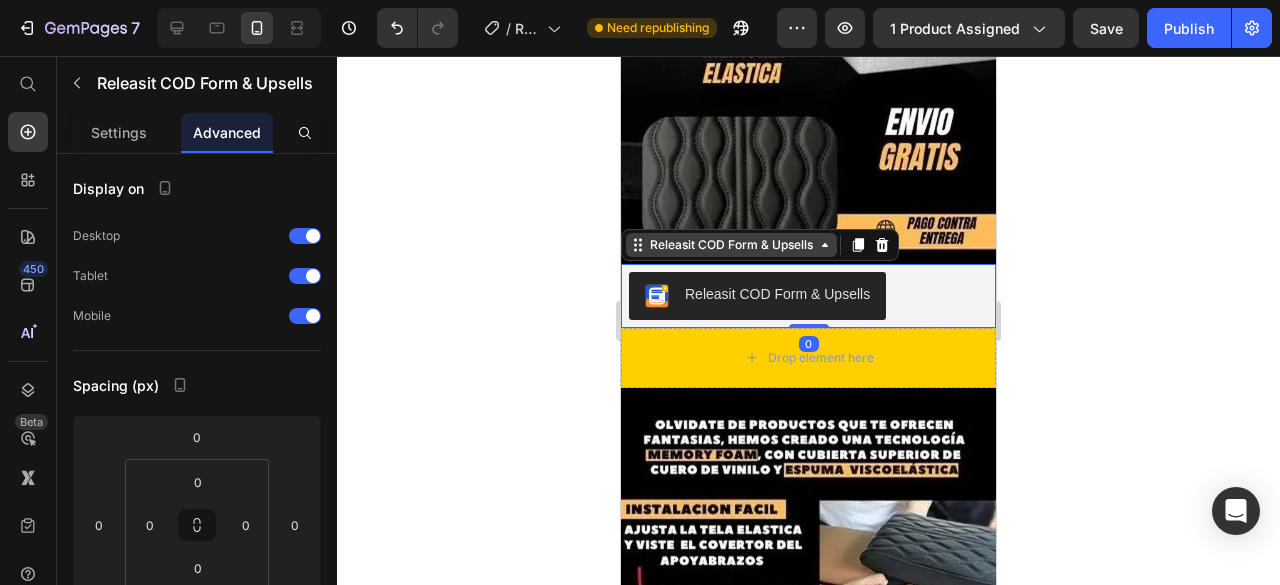click on "Releasit COD Form & Upsells" at bounding box center (731, 245) 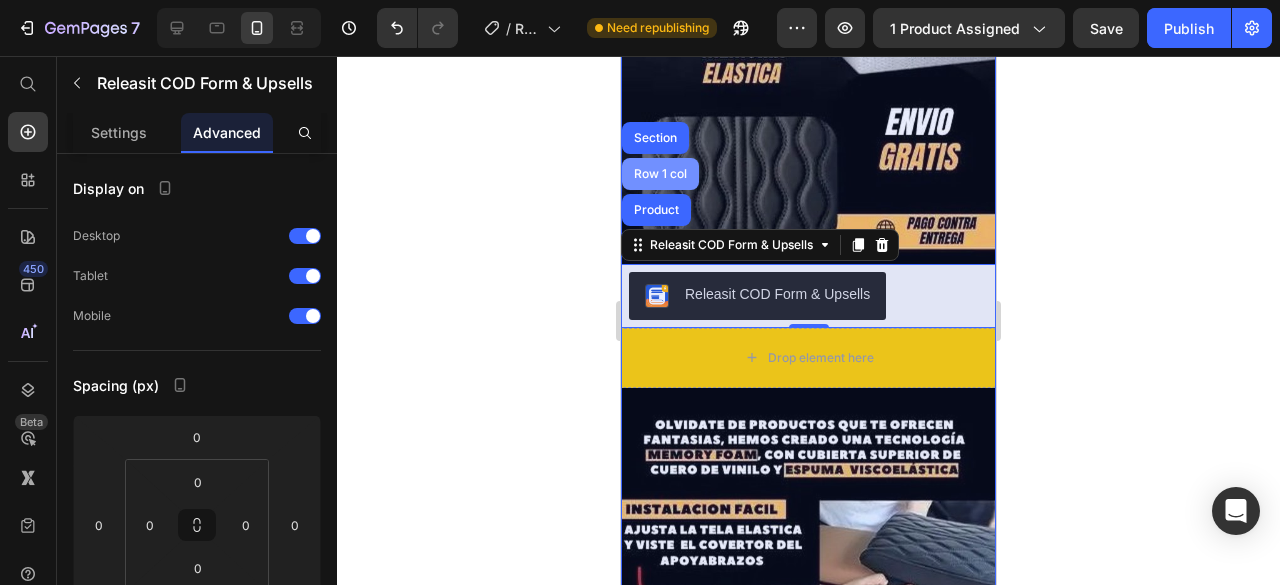 click on "Row 1 col" at bounding box center [660, 174] 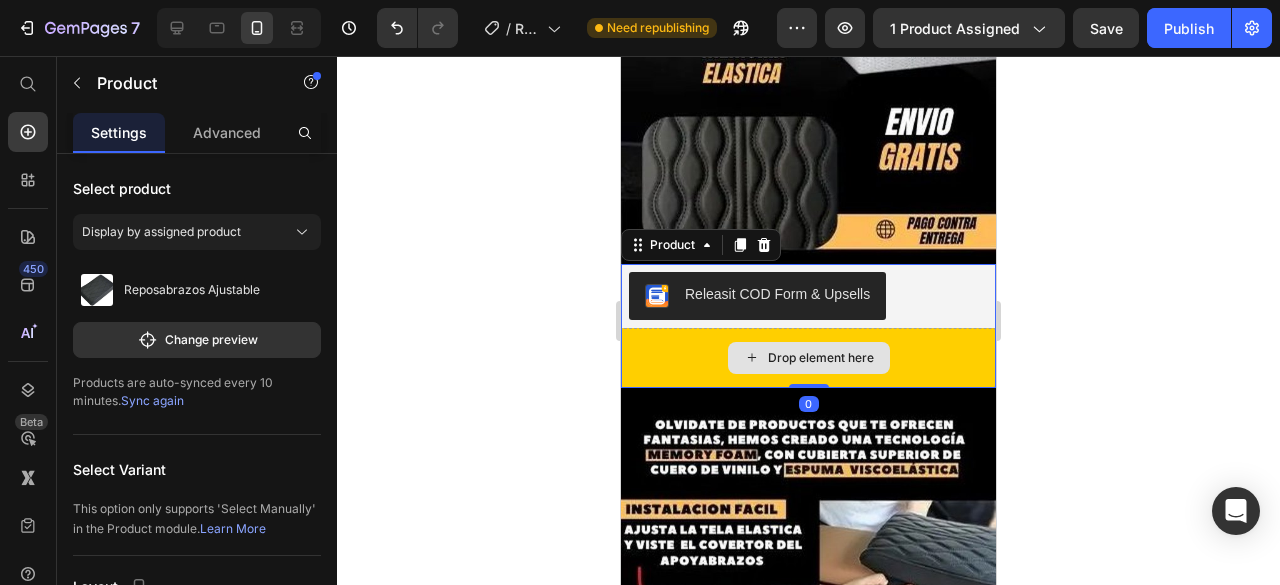 click on "Drop element here" at bounding box center (808, 358) 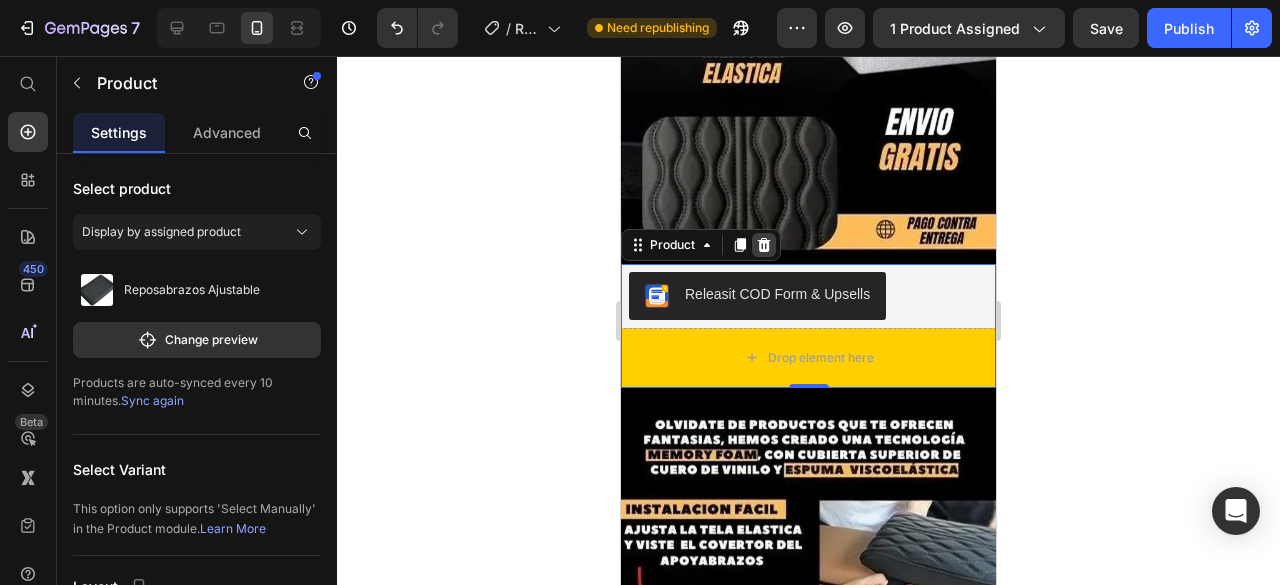 click 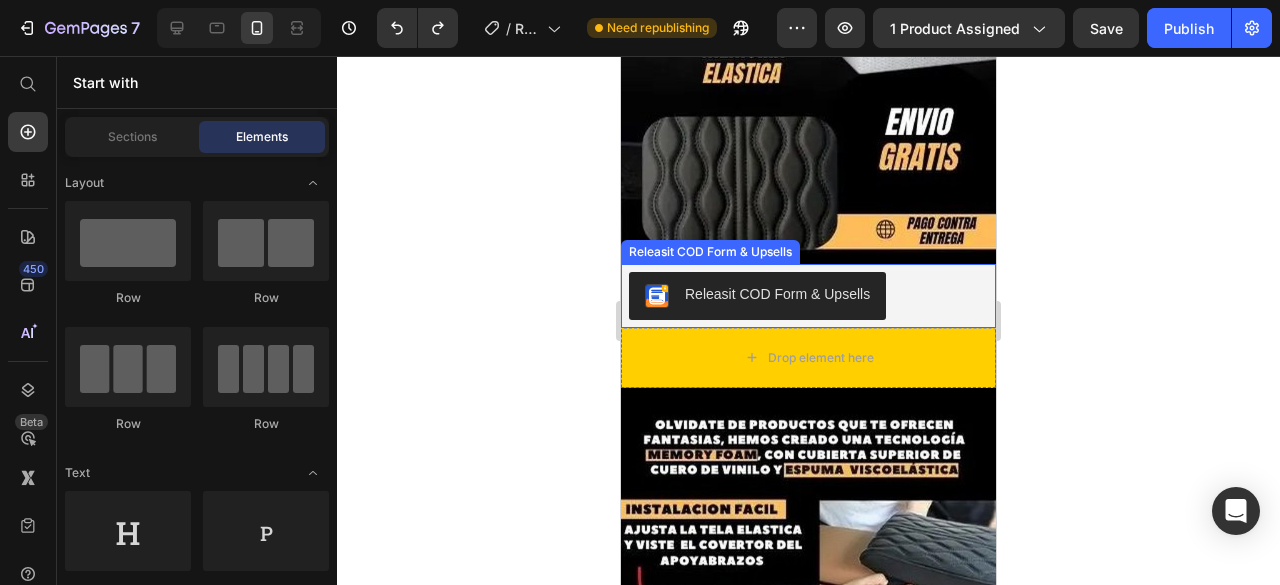 click on "Releasit COD Form & Upsells" at bounding box center [757, 296] 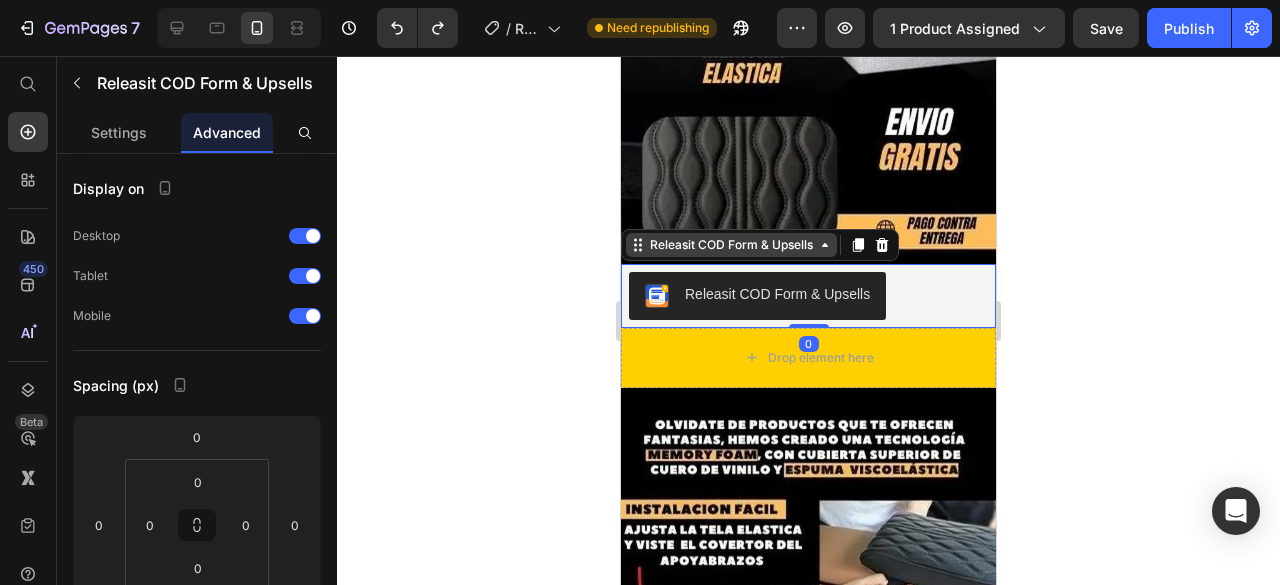 click on "Releasit COD Form & Upsells" at bounding box center [731, 245] 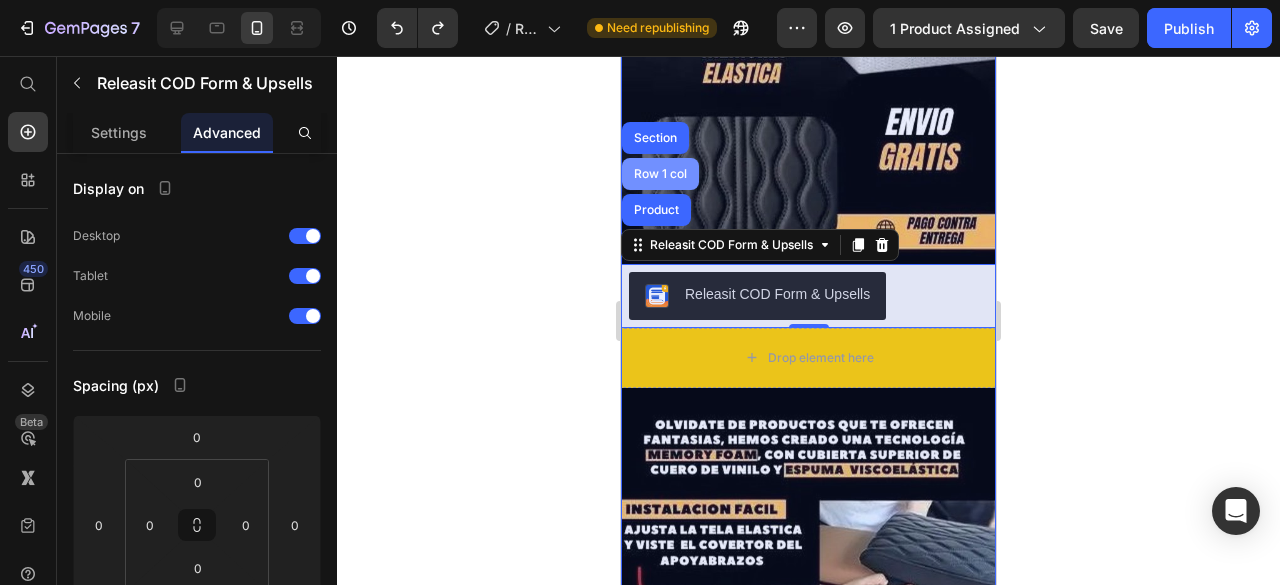 click on "Row 1 col" at bounding box center [660, 174] 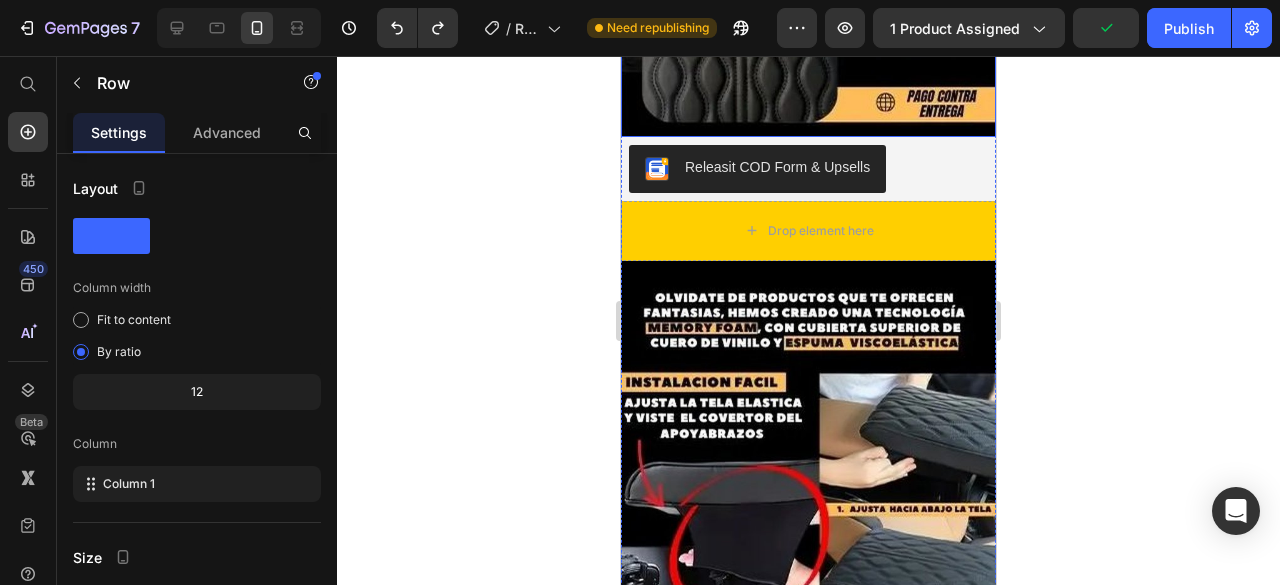 scroll, scrollTop: 500, scrollLeft: 0, axis: vertical 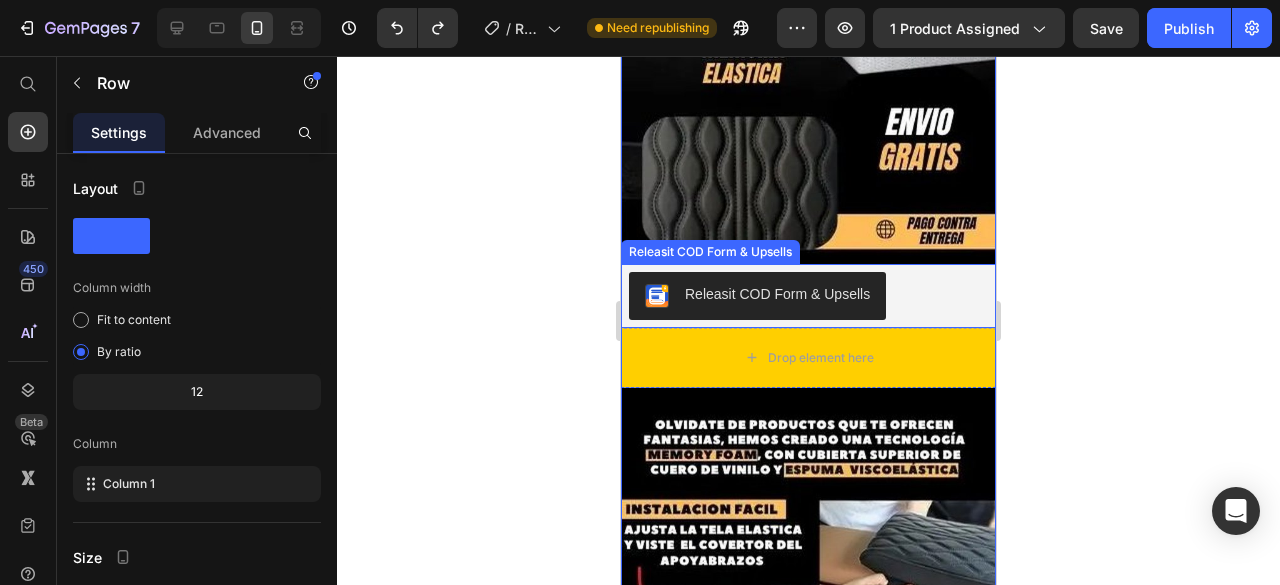 click on "Releasit COD Form & Upsells" at bounding box center (777, 294) 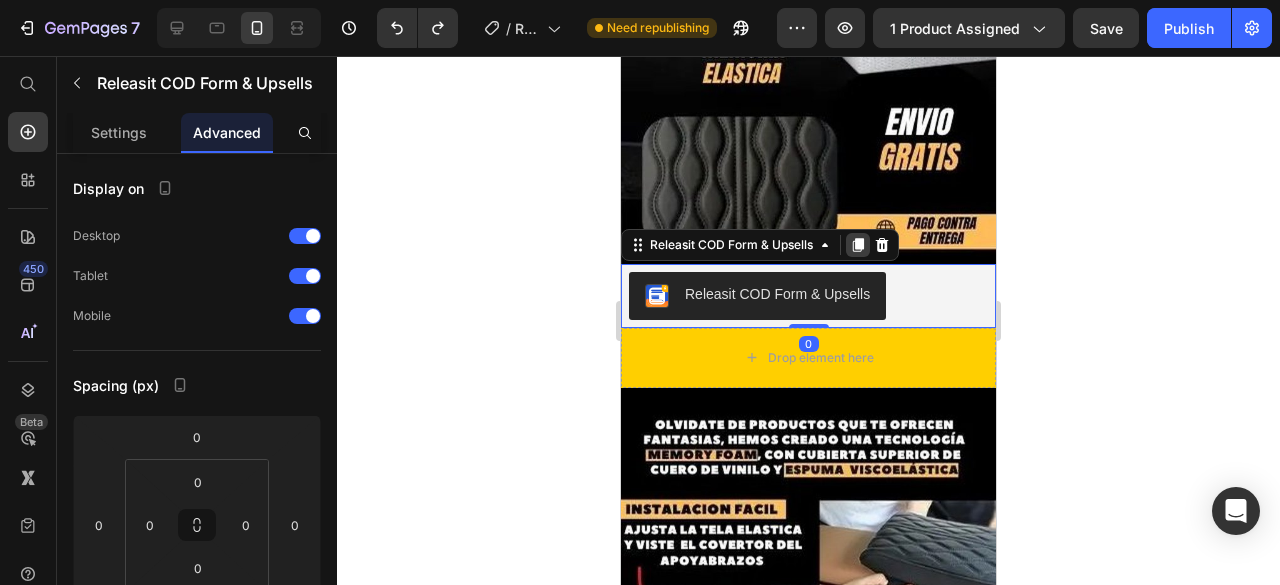click 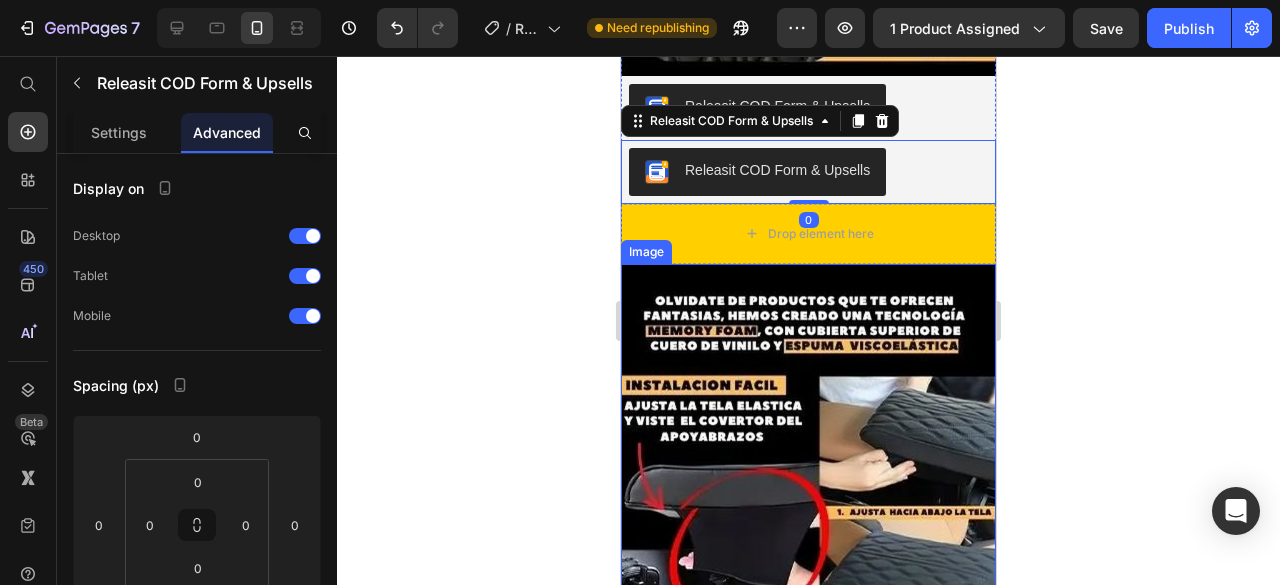 scroll, scrollTop: 700, scrollLeft: 0, axis: vertical 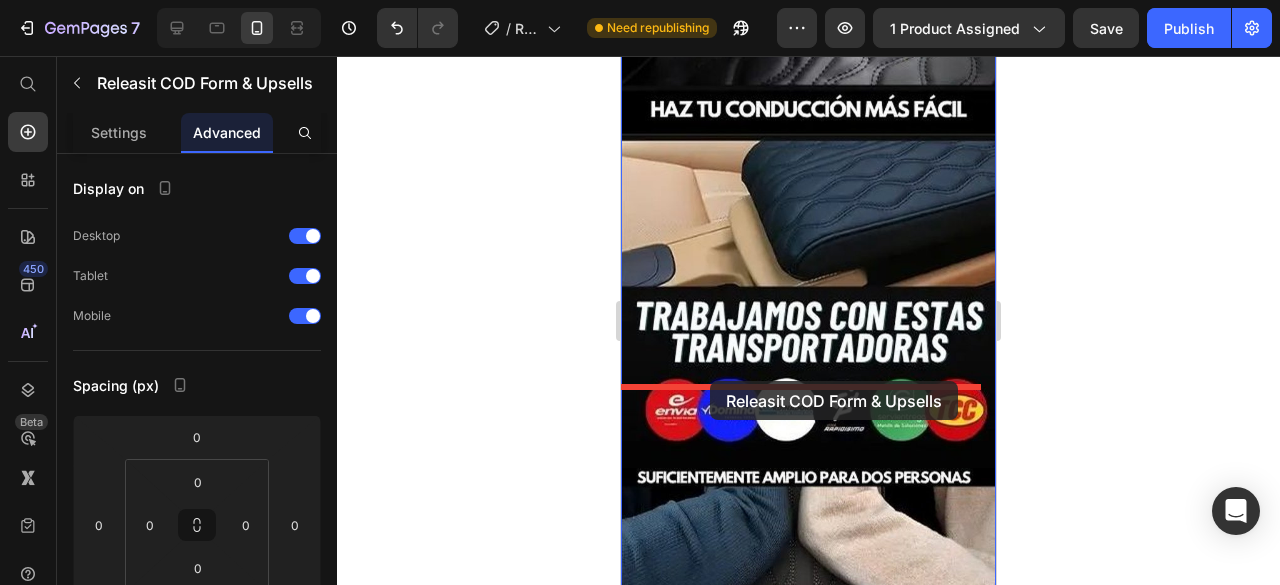 drag, startPoint x: 918, startPoint y: 129, endPoint x: 710, endPoint y: 381, distance: 326.75372 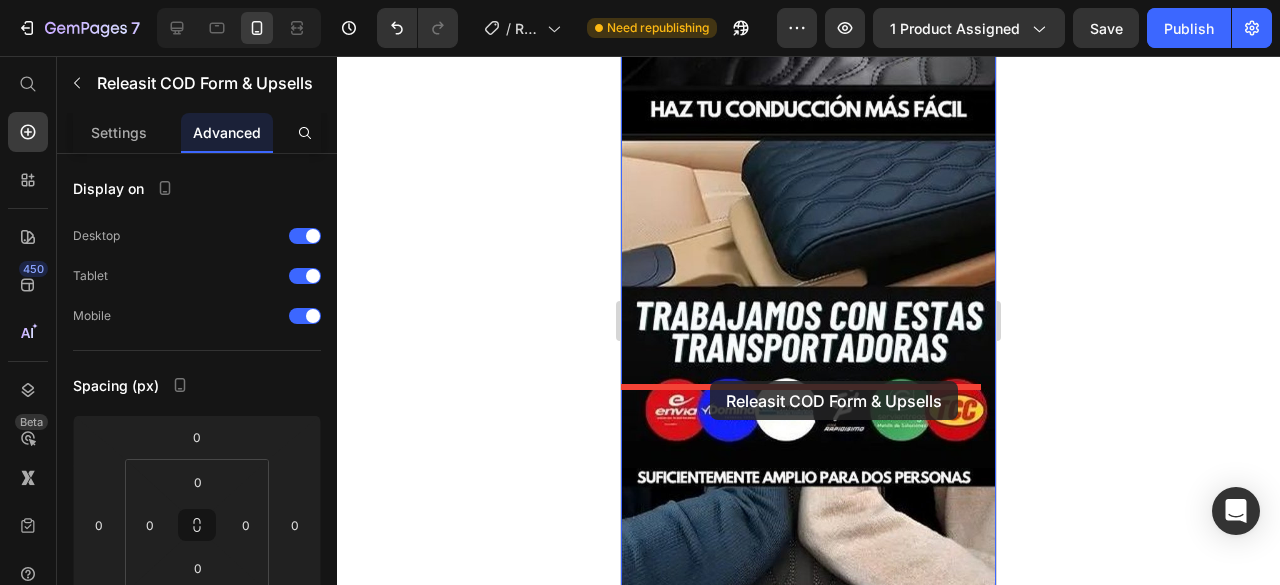 click on "iPhone 13 Mini  ( 375 px) iPhone 13 Mini iPhone 13 Pro iPhone 11 Pro Max iPhone 15 Pro Max Pixel 7 Galaxy S8+ Galaxy S20 Ultra iPad Mini iPad Air iPad Pro Header Image Releasit COD Form & Upsells Releasit COD Form & Upsells Releasit COD Form & Upsells Releasit COD Form & Upsells   0 Releasit COD Form & Upsells Releasit COD Form & Upsells   0
Drop element here Product Image Image Image Image Image Image Row Section 1 Root Start with Sections from sidebar Add sections Add elements Start with Generating from URL or image Add section Choose templates inspired by CRO experts Generate layout from URL or image Add blank section then drag & drop elements Footer" at bounding box center (808, 874) 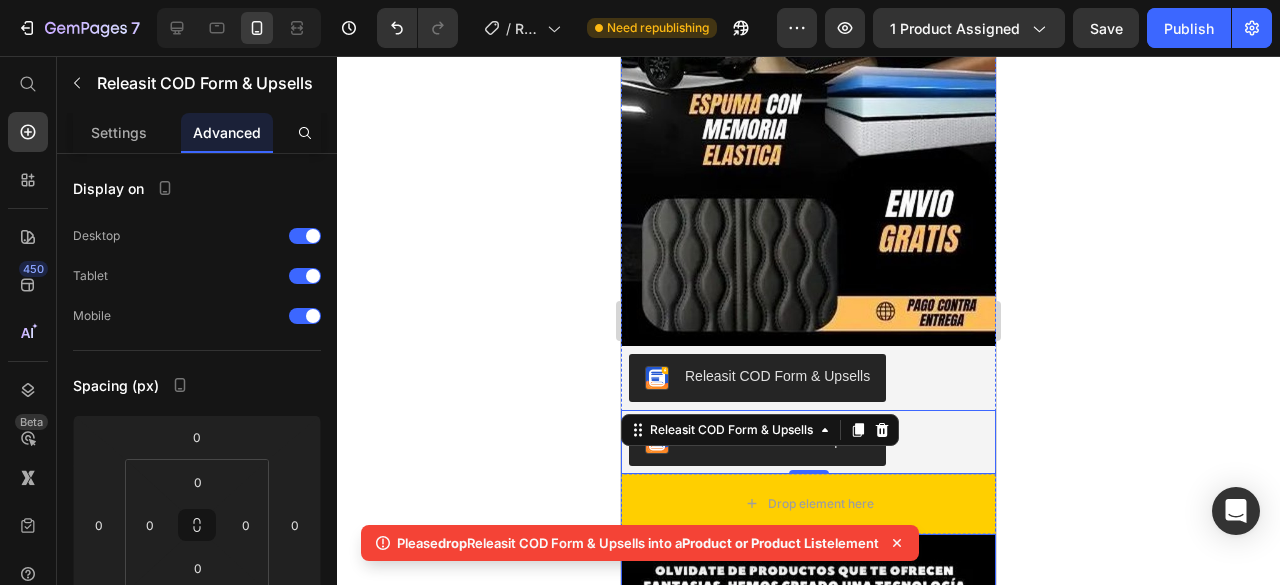 scroll, scrollTop: 518, scrollLeft: 0, axis: vertical 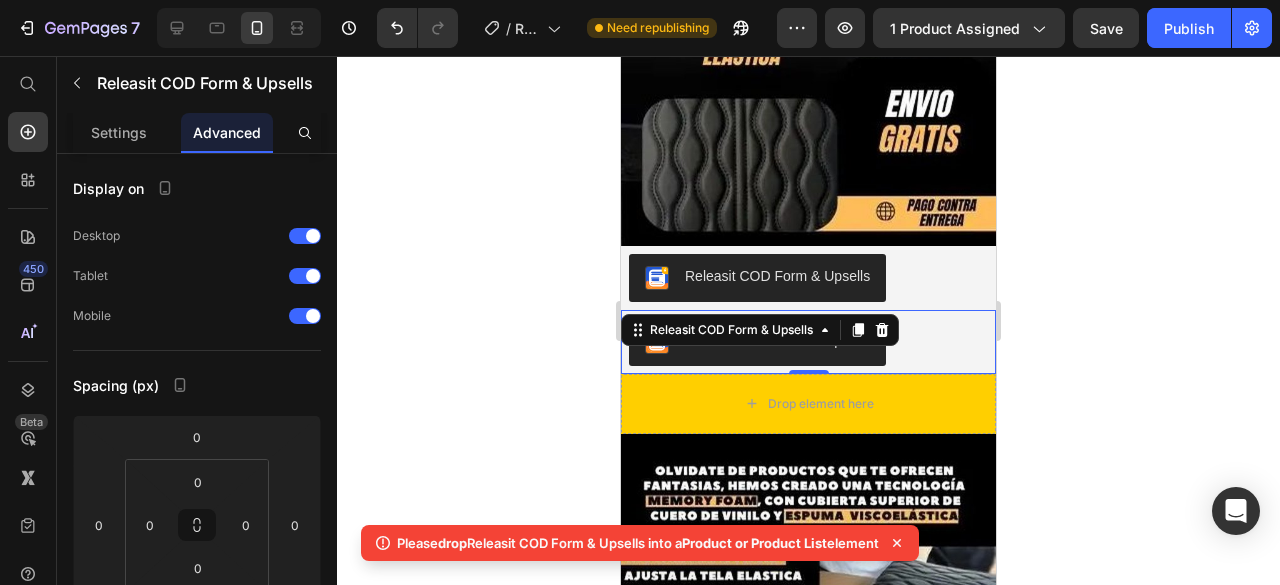 click on "Releasit COD Form & Upsells" at bounding box center [808, 342] 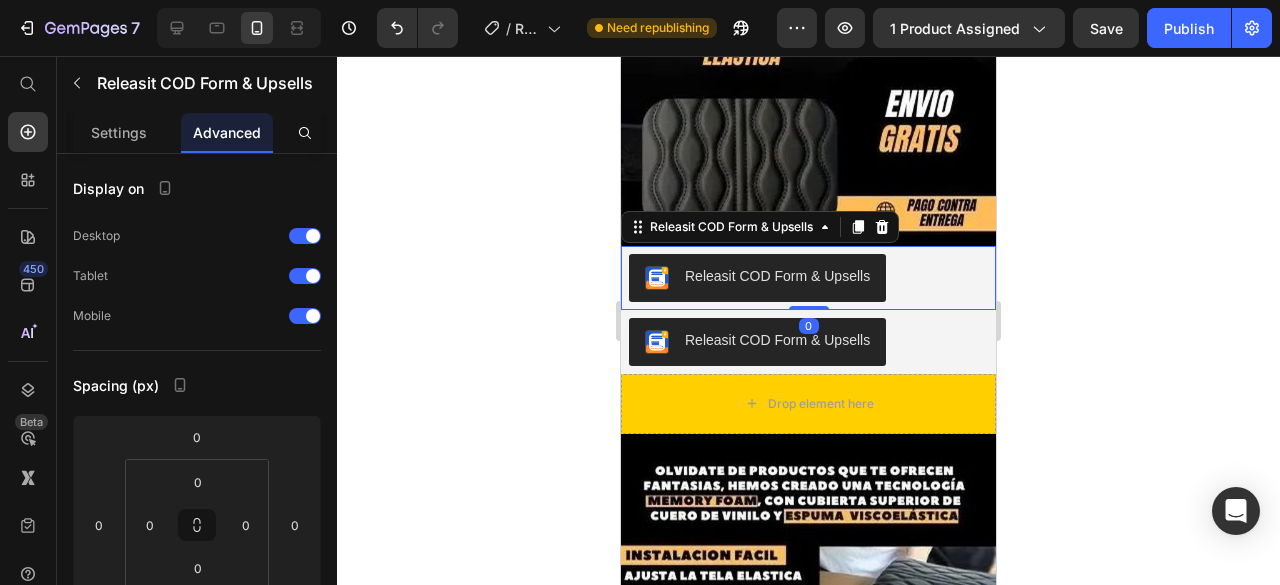 click on "Releasit COD Form & Upsells" at bounding box center [808, 278] 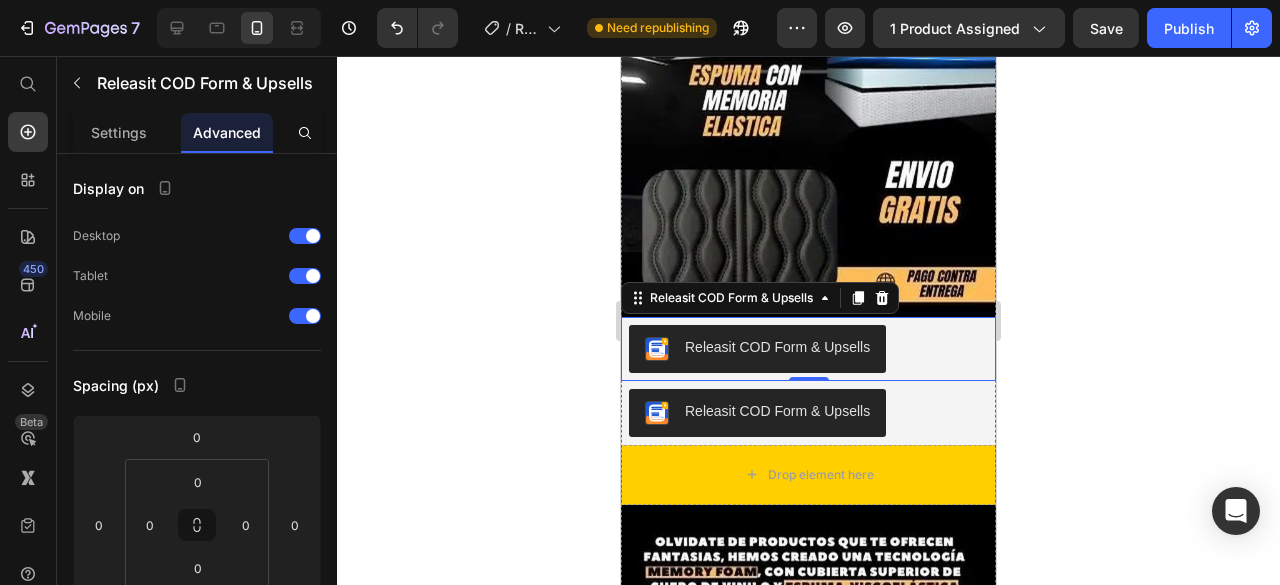 scroll, scrollTop: 418, scrollLeft: 0, axis: vertical 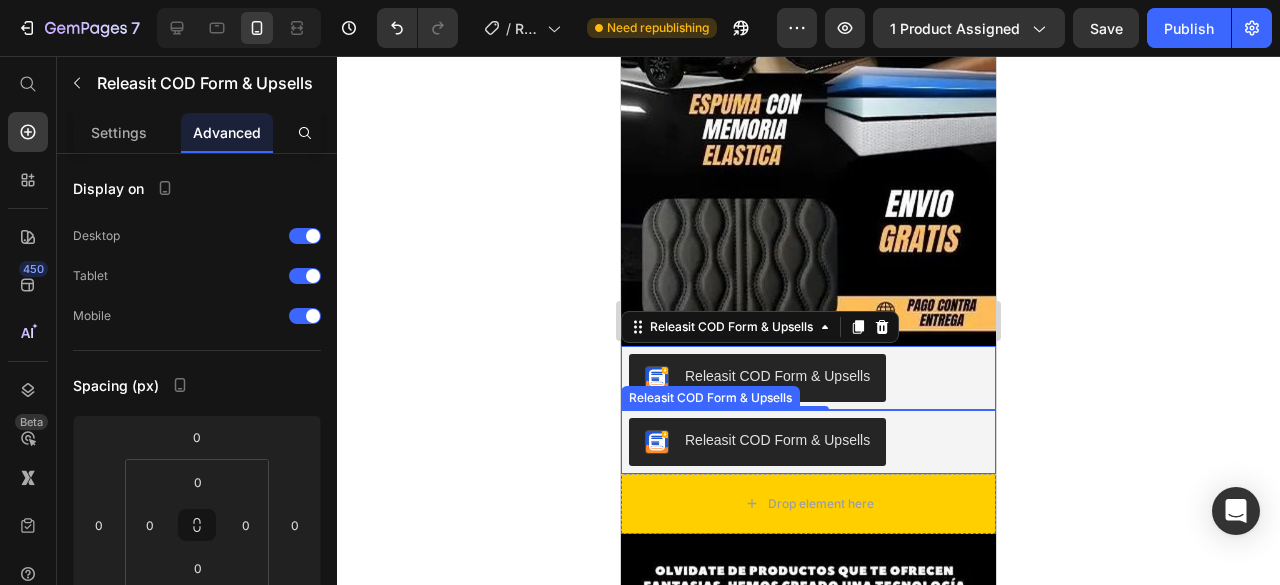 click on "Releasit COD Form & Upsells" at bounding box center [777, 440] 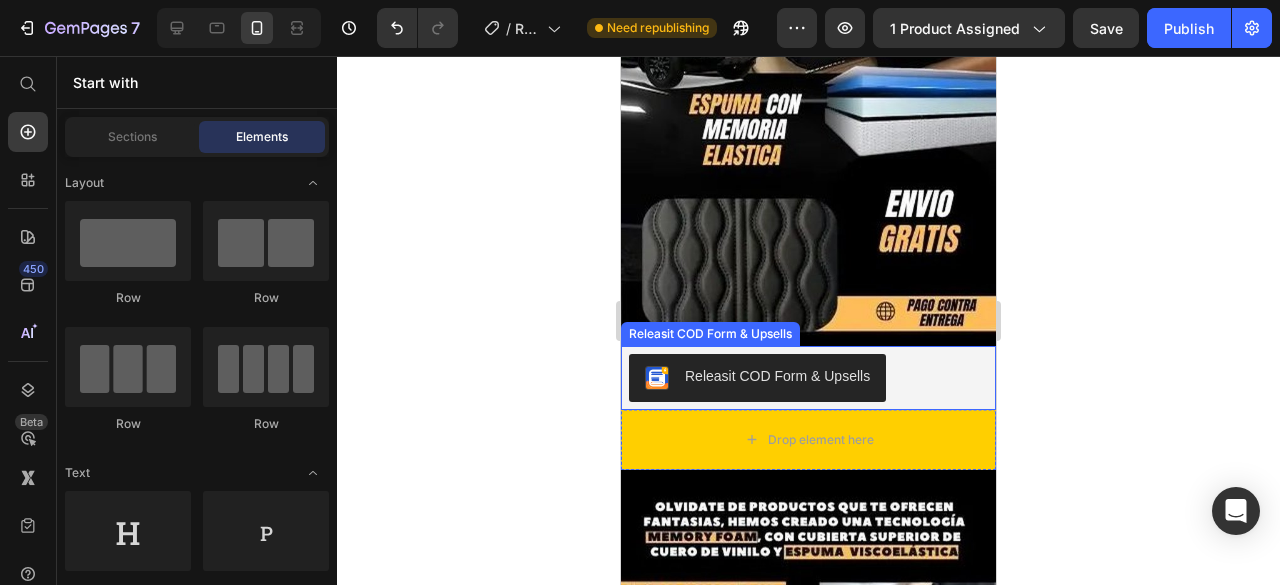 click on "Releasit COD Form & Upsells" at bounding box center [777, 376] 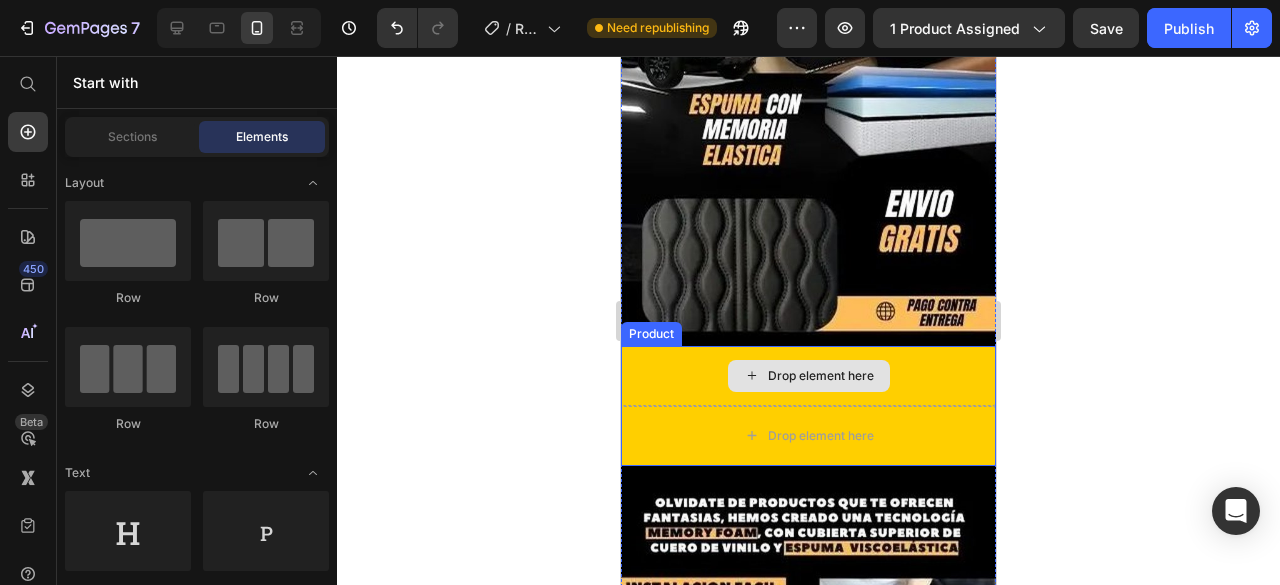 click on "Drop element here" at bounding box center (808, 376) 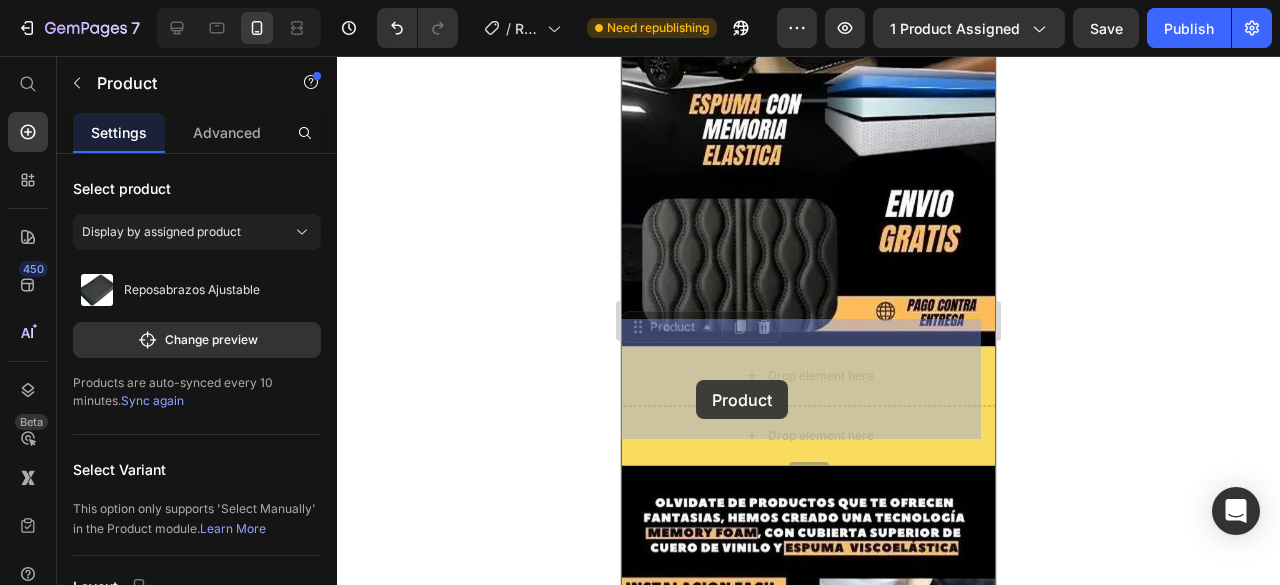 drag, startPoint x: 672, startPoint y: 342, endPoint x: 696, endPoint y: 380, distance: 44.94441 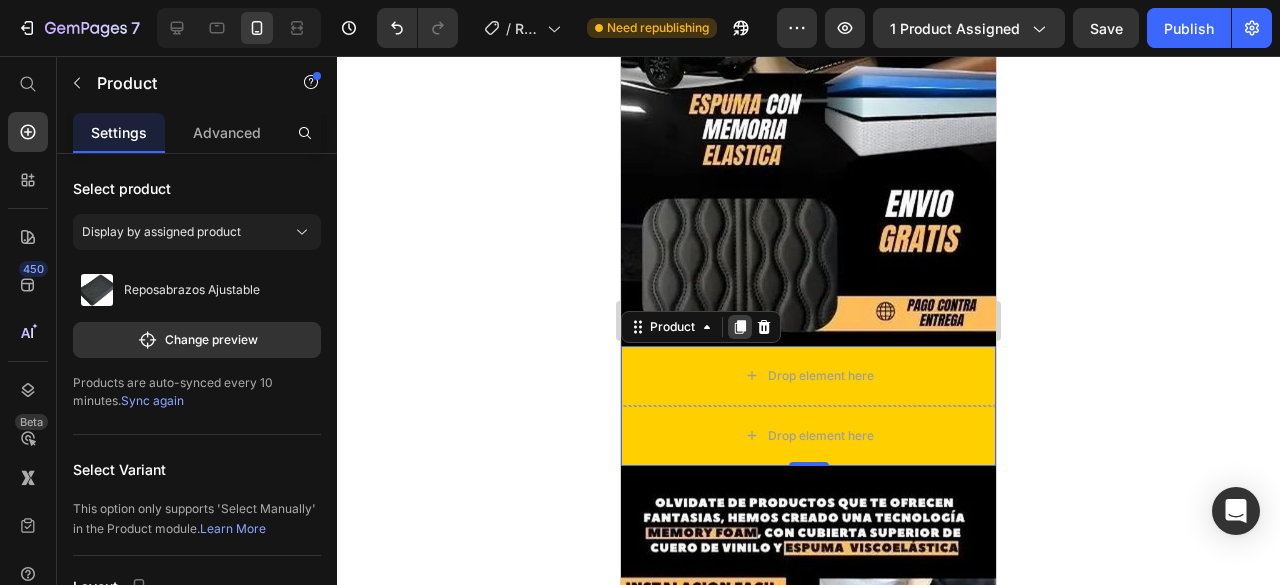 click 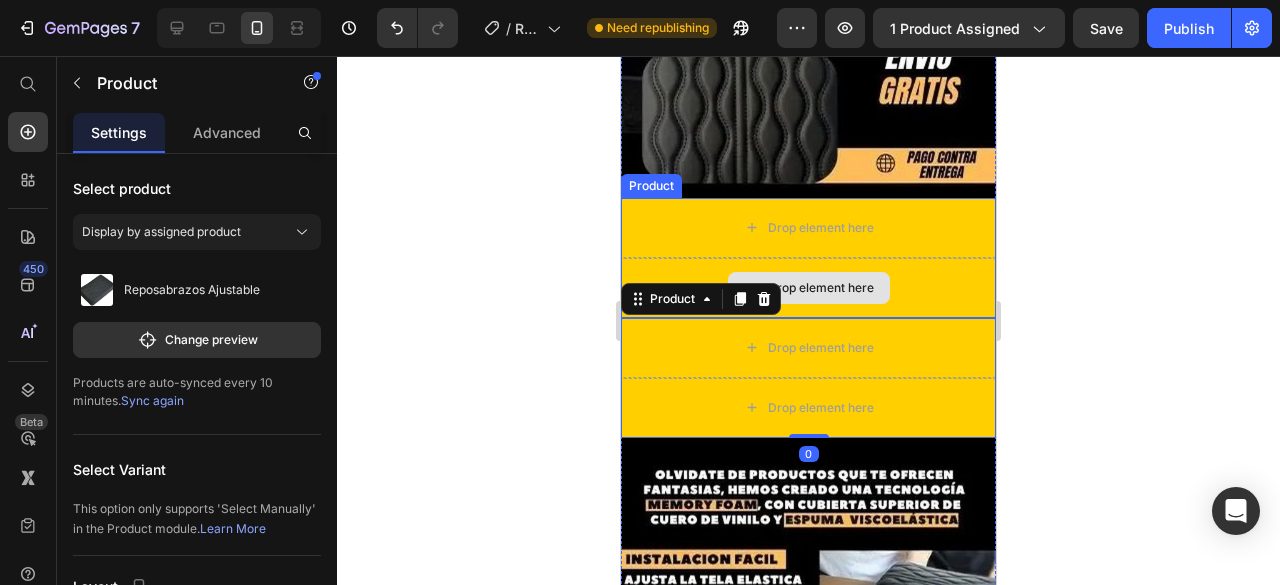 scroll, scrollTop: 718, scrollLeft: 0, axis: vertical 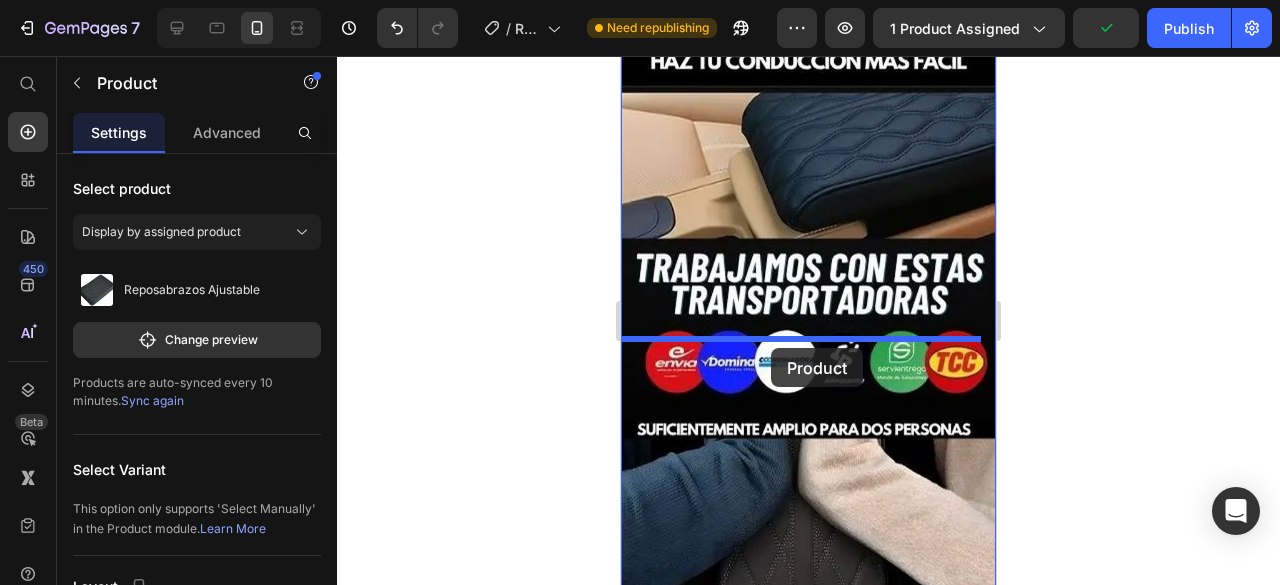 drag, startPoint x: 695, startPoint y: 173, endPoint x: 771, endPoint y: 348, distance: 190.79047 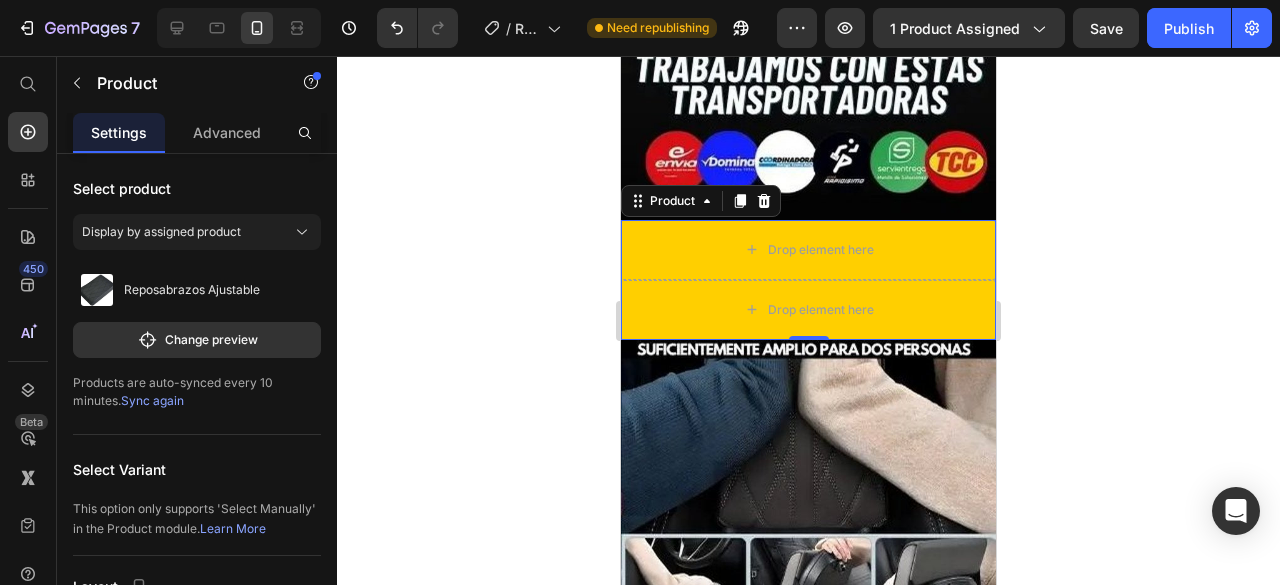 scroll, scrollTop: 1898, scrollLeft: 0, axis: vertical 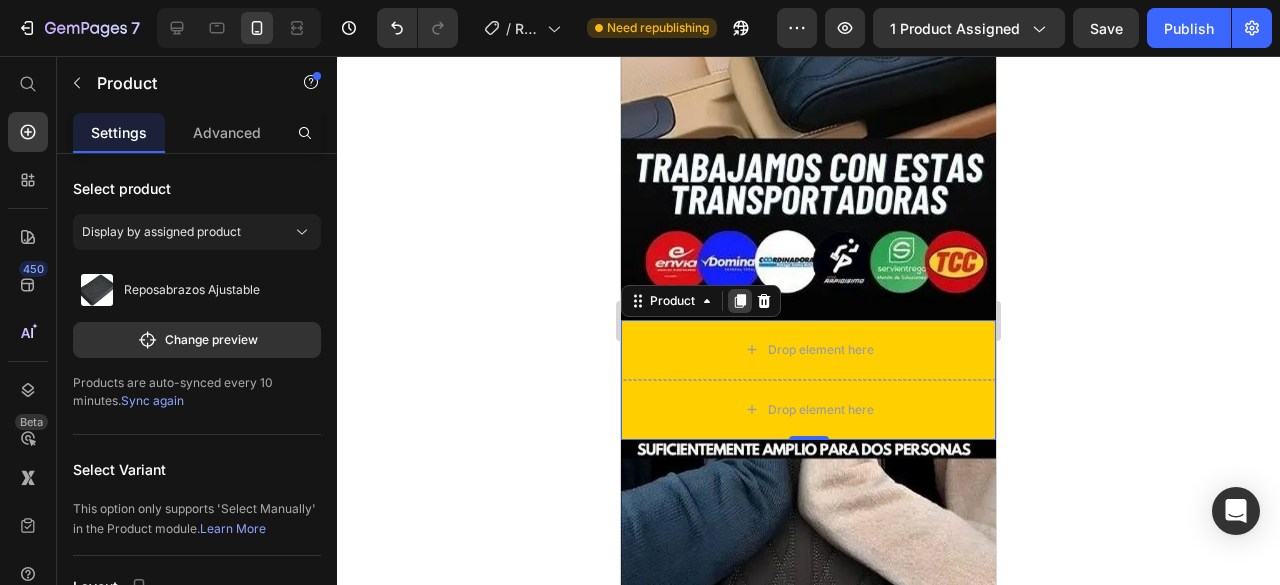 click 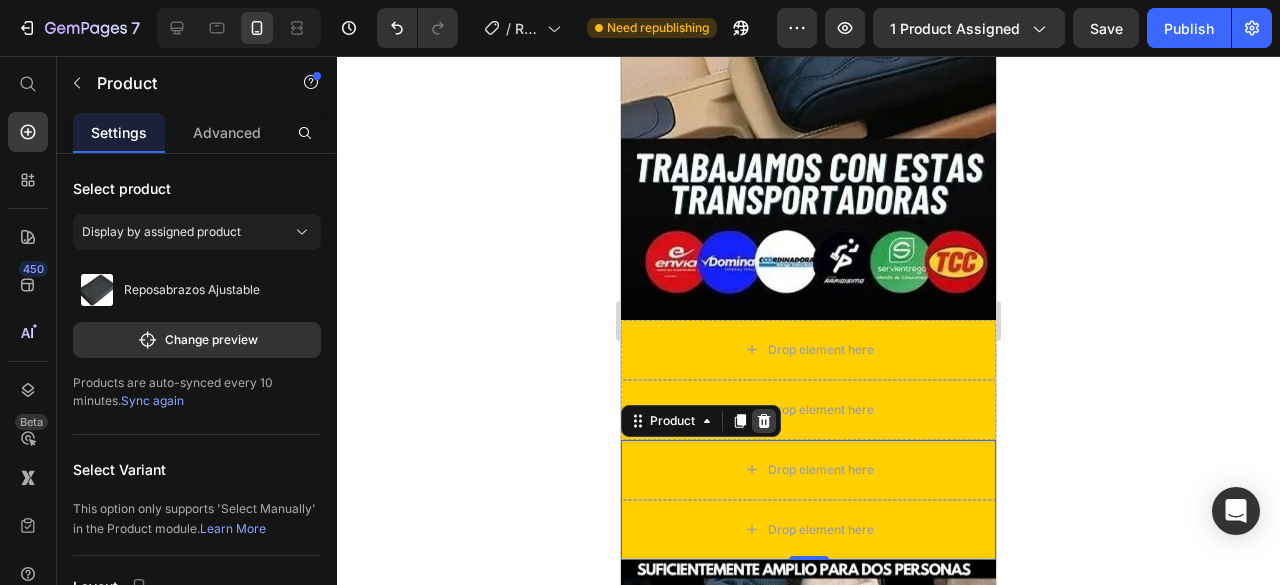 click 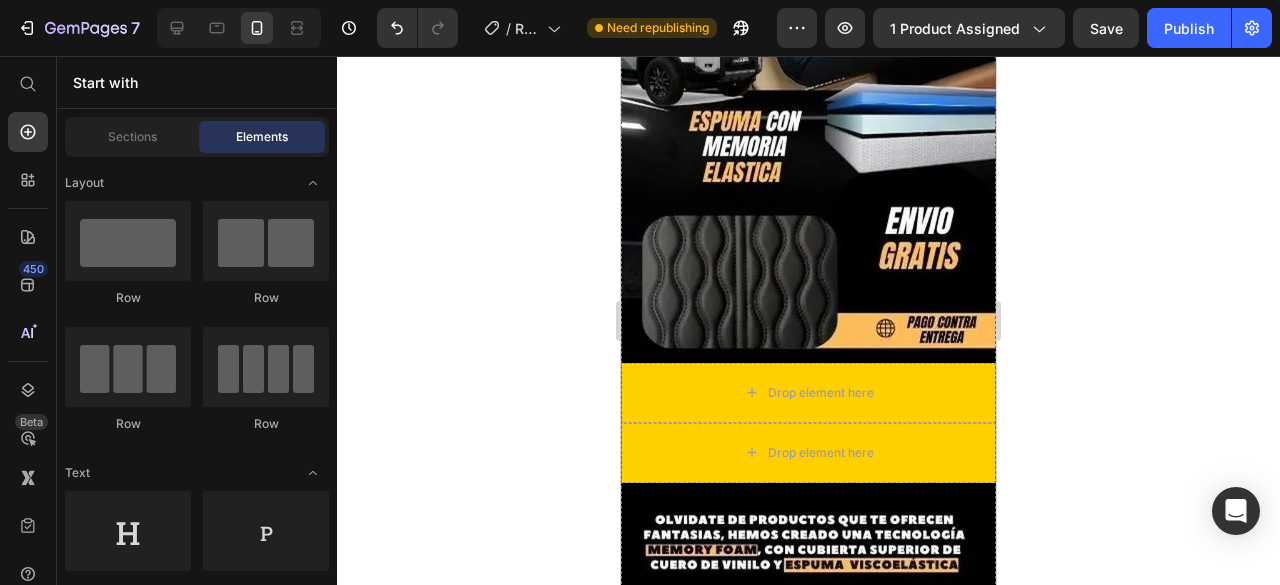 scroll, scrollTop: 500, scrollLeft: 0, axis: vertical 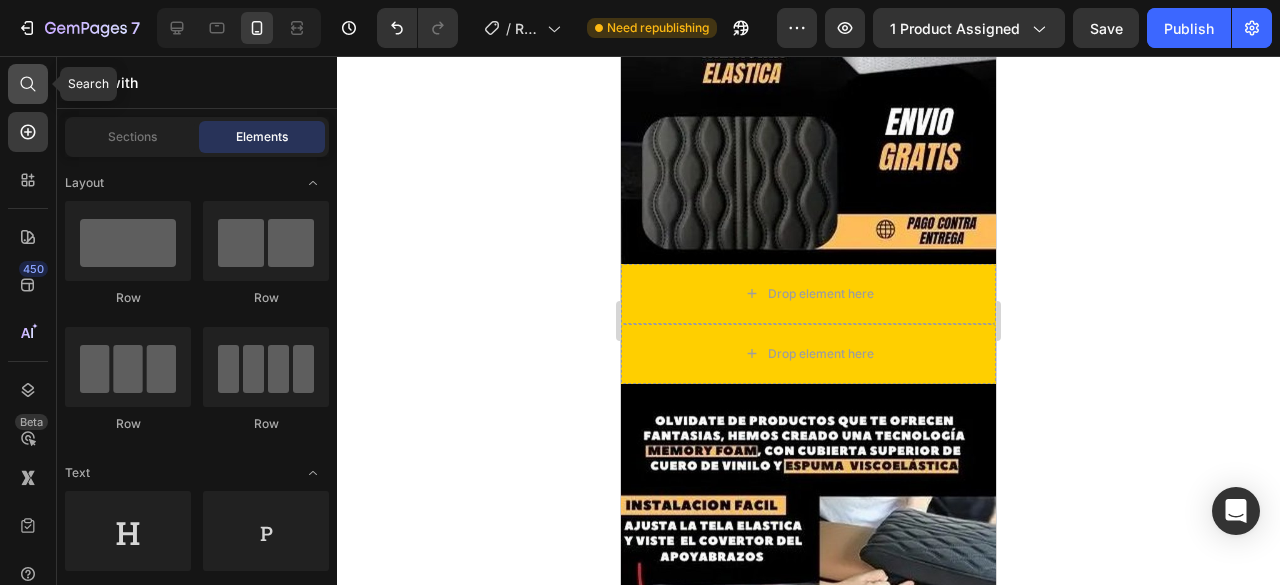 click 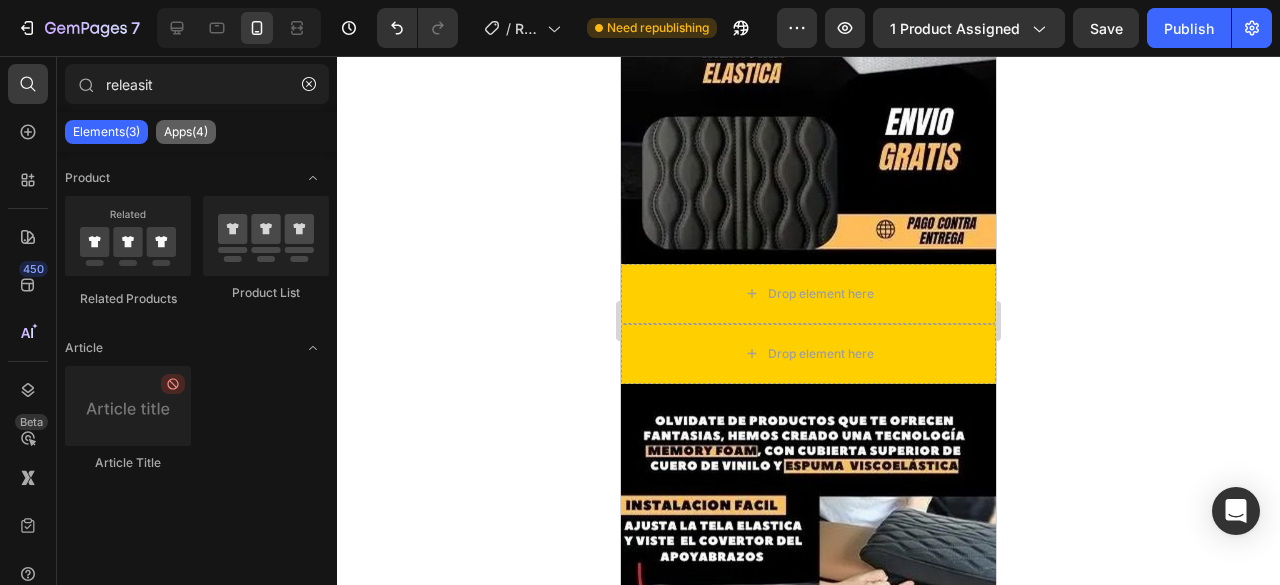 click on "Apps(4)" at bounding box center (186, 132) 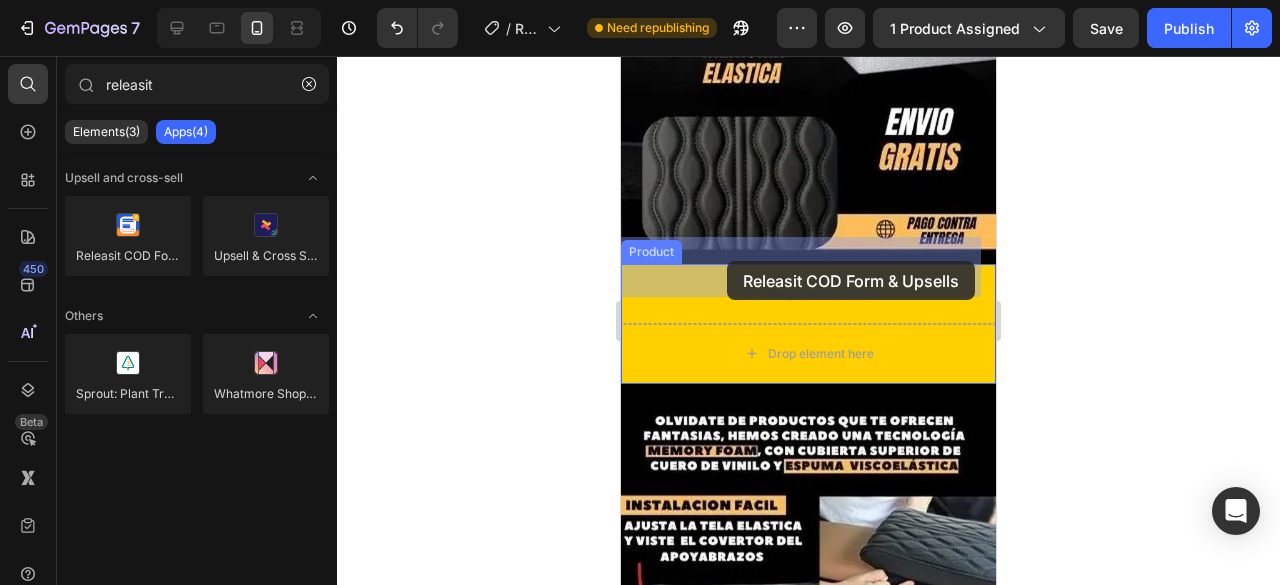 drag, startPoint x: 719, startPoint y: 280, endPoint x: 727, endPoint y: 261, distance: 20.615528 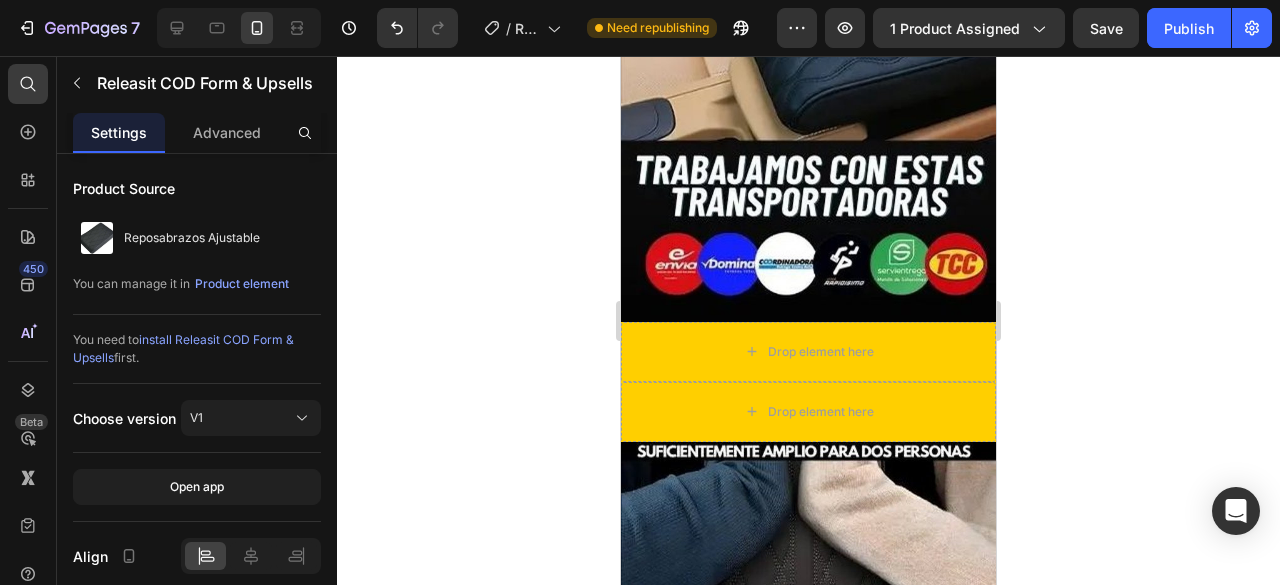 scroll, scrollTop: 1900, scrollLeft: 0, axis: vertical 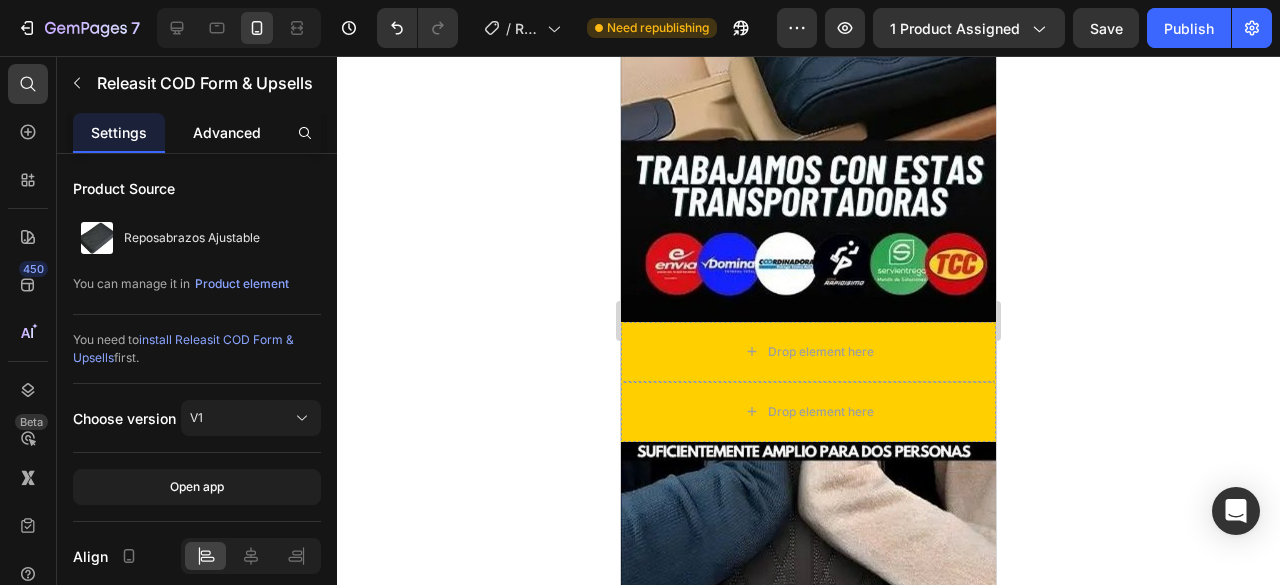 click on "Advanced" at bounding box center [227, 132] 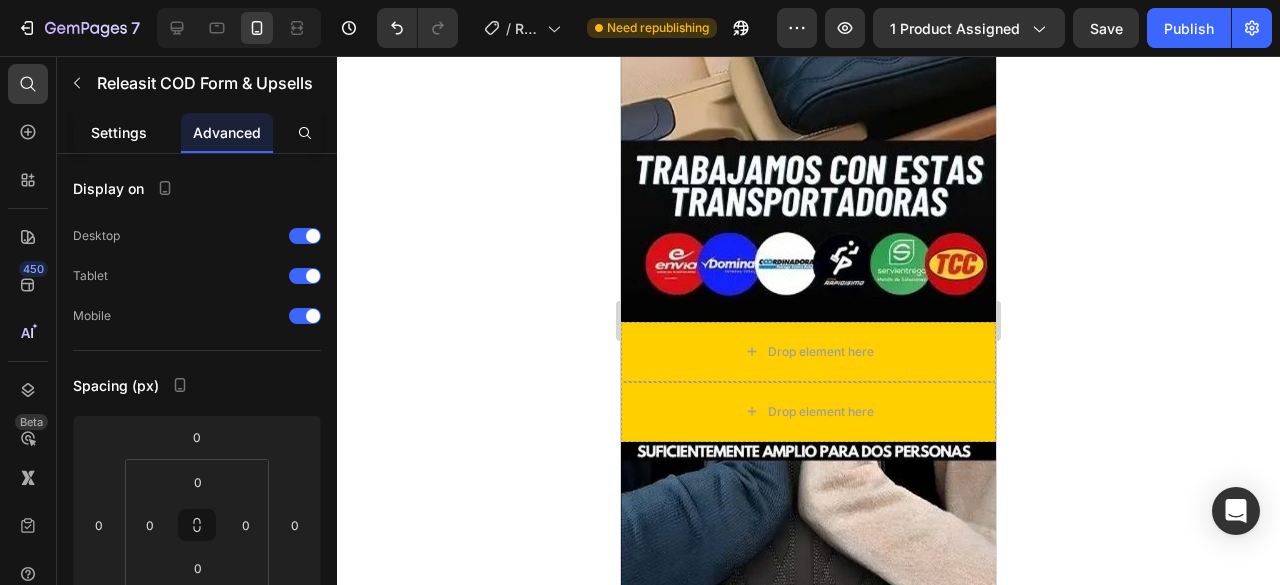 click on "Settings" at bounding box center [119, 132] 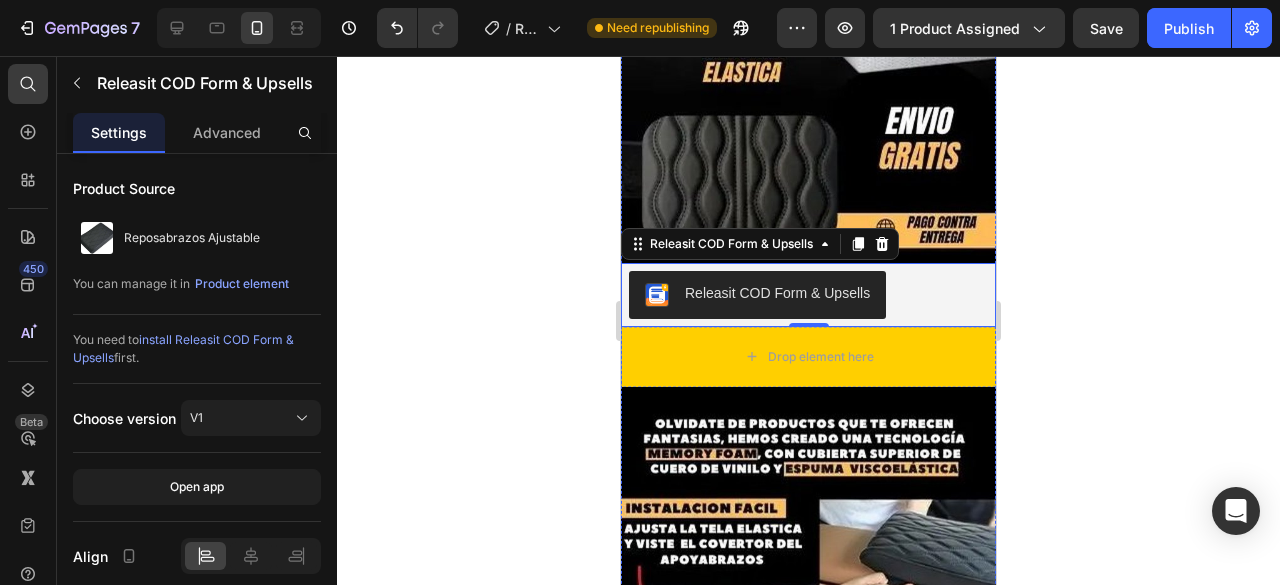 scroll, scrollTop: 500, scrollLeft: 0, axis: vertical 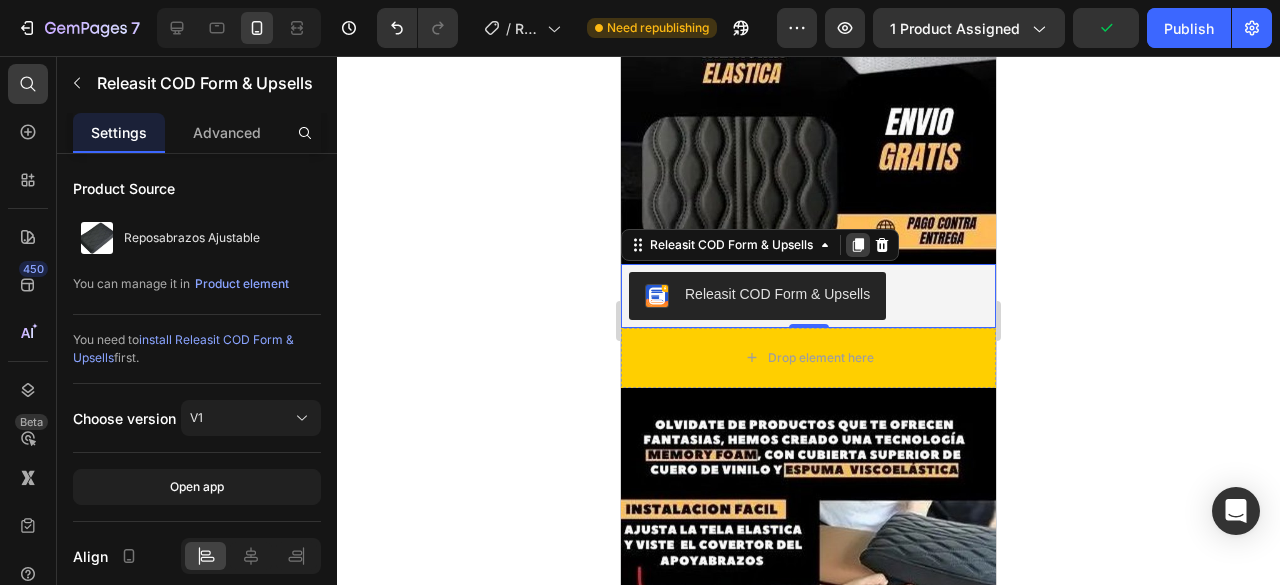 click at bounding box center (858, 245) 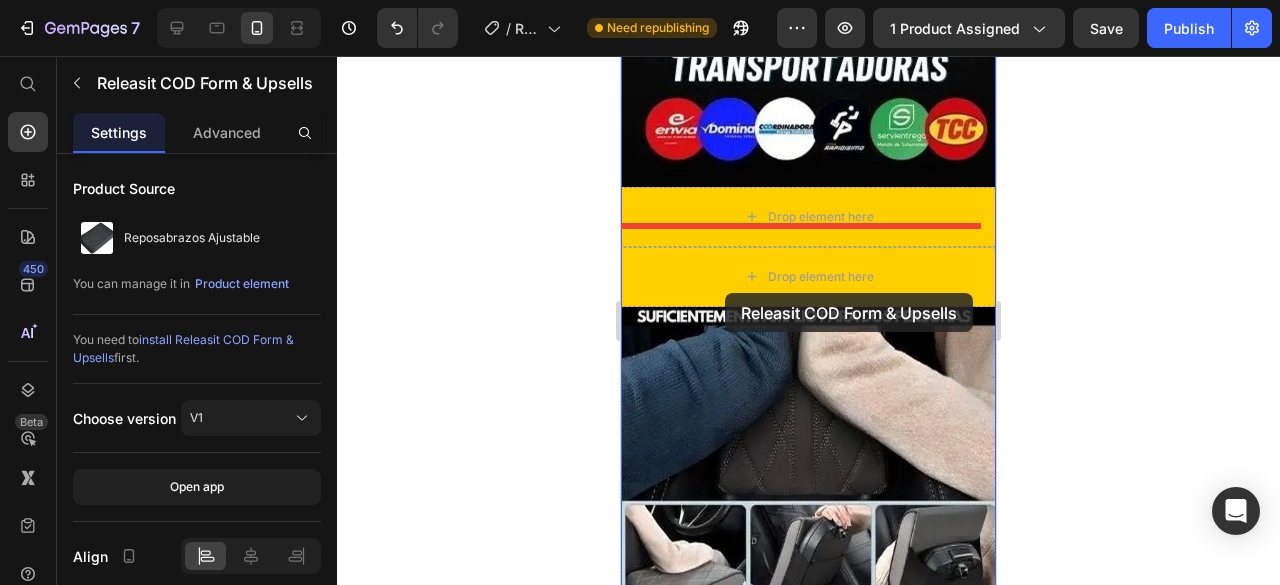 scroll, scrollTop: 1999, scrollLeft: 0, axis: vertical 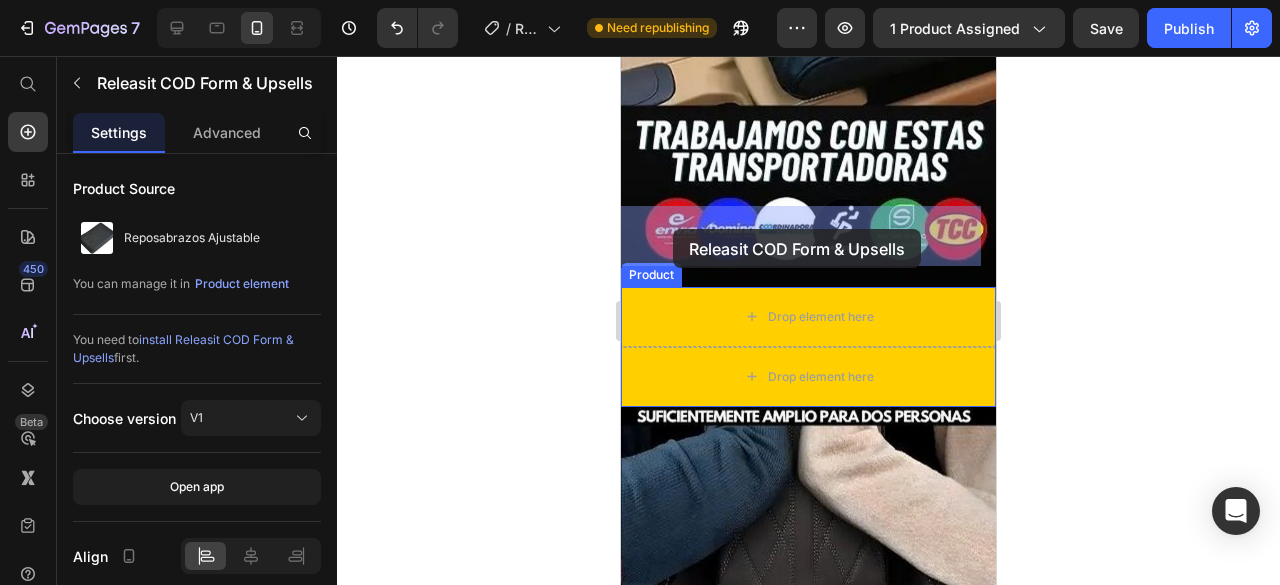 drag, startPoint x: 741, startPoint y: 377, endPoint x: 672, endPoint y: 229, distance: 163.29422 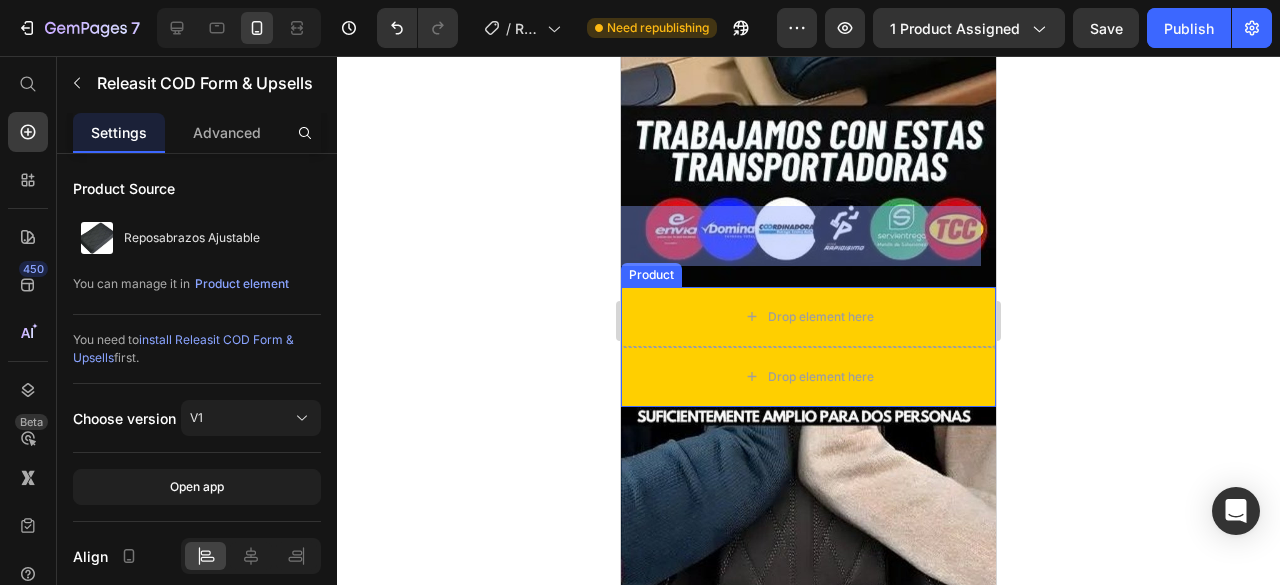 scroll, scrollTop: 1935, scrollLeft: 0, axis: vertical 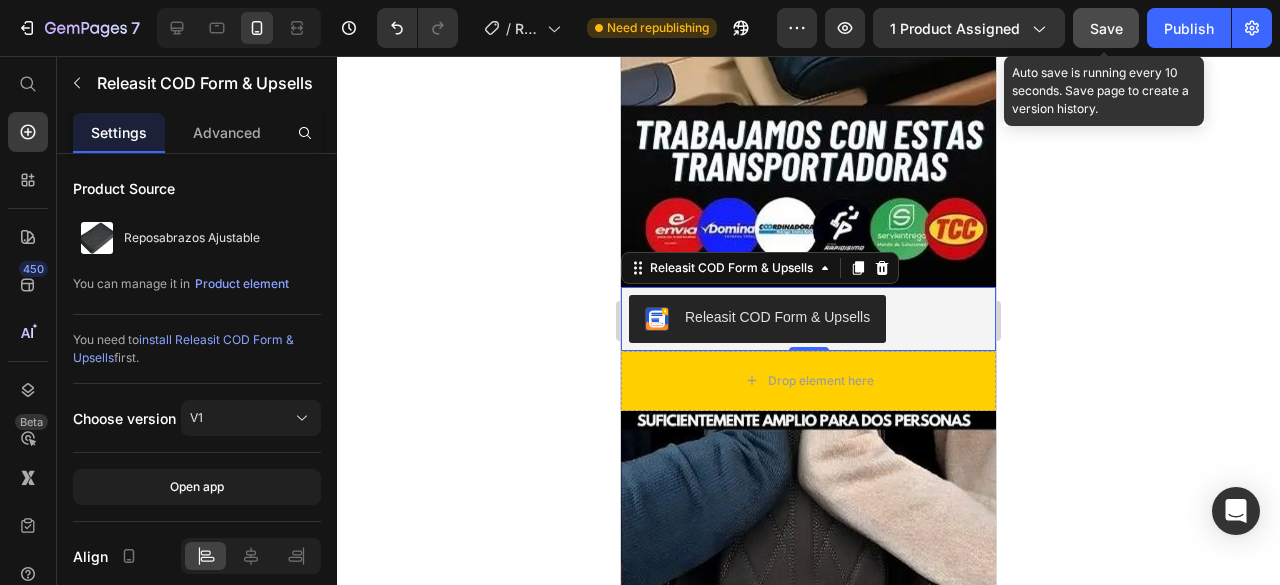 click on "Save" at bounding box center [1106, 28] 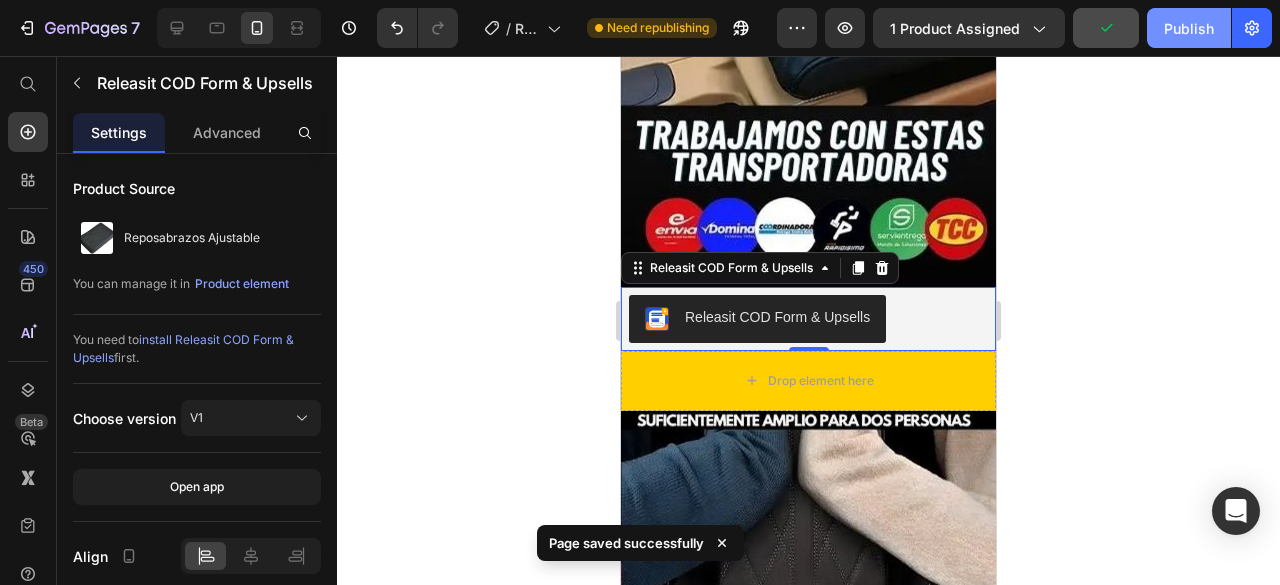 click on "Publish" at bounding box center [1189, 28] 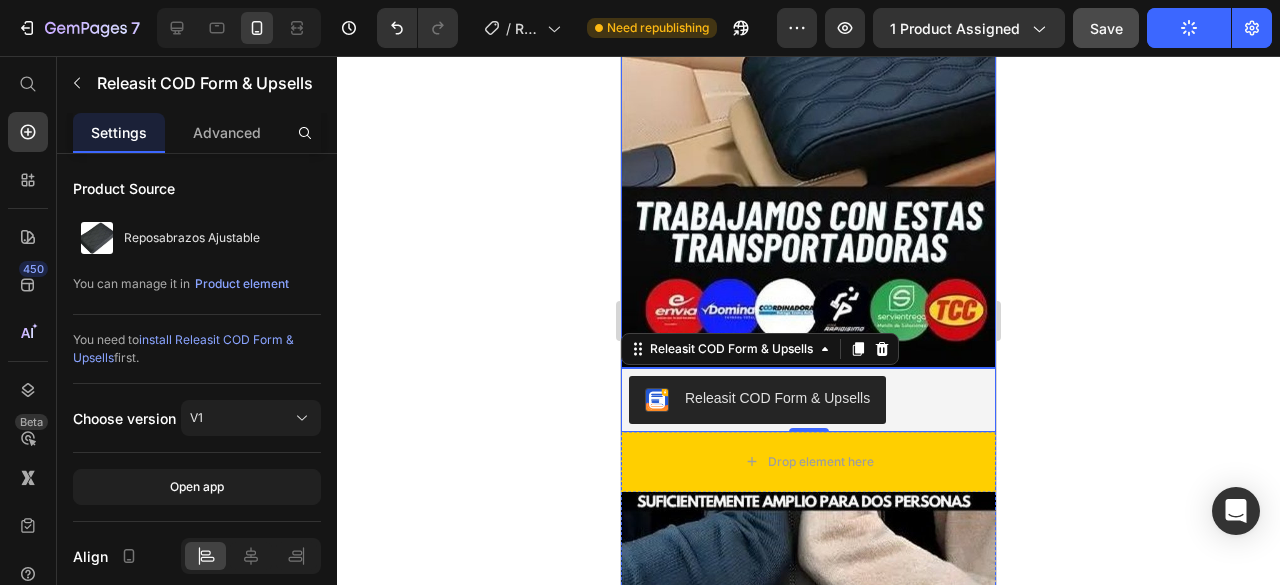 scroll, scrollTop: 1835, scrollLeft: 0, axis: vertical 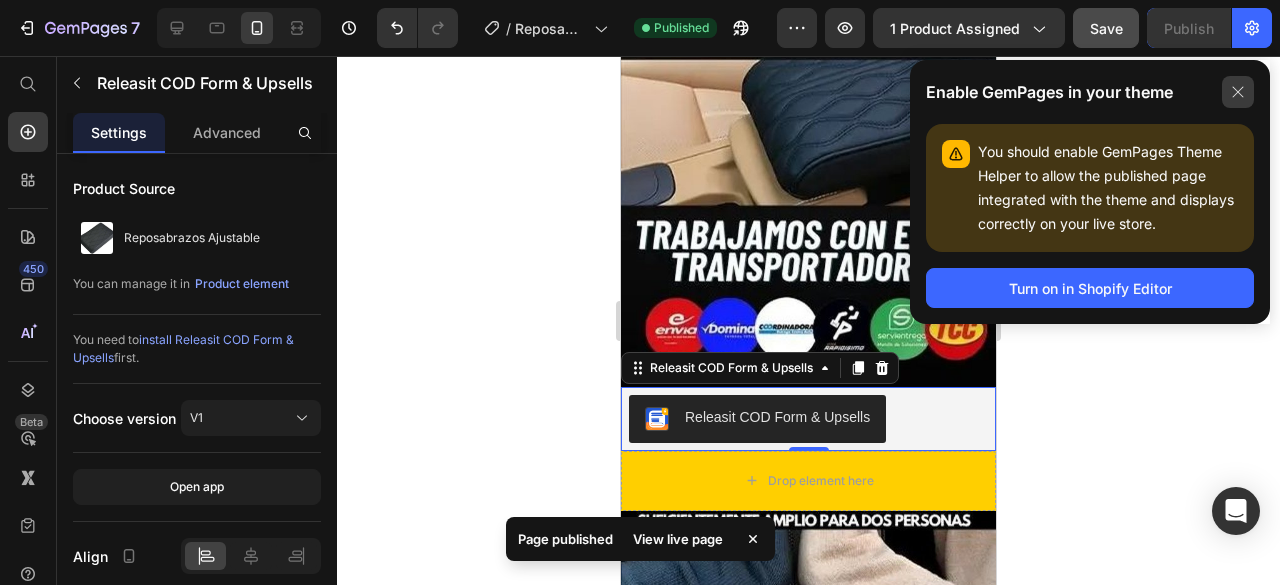 click 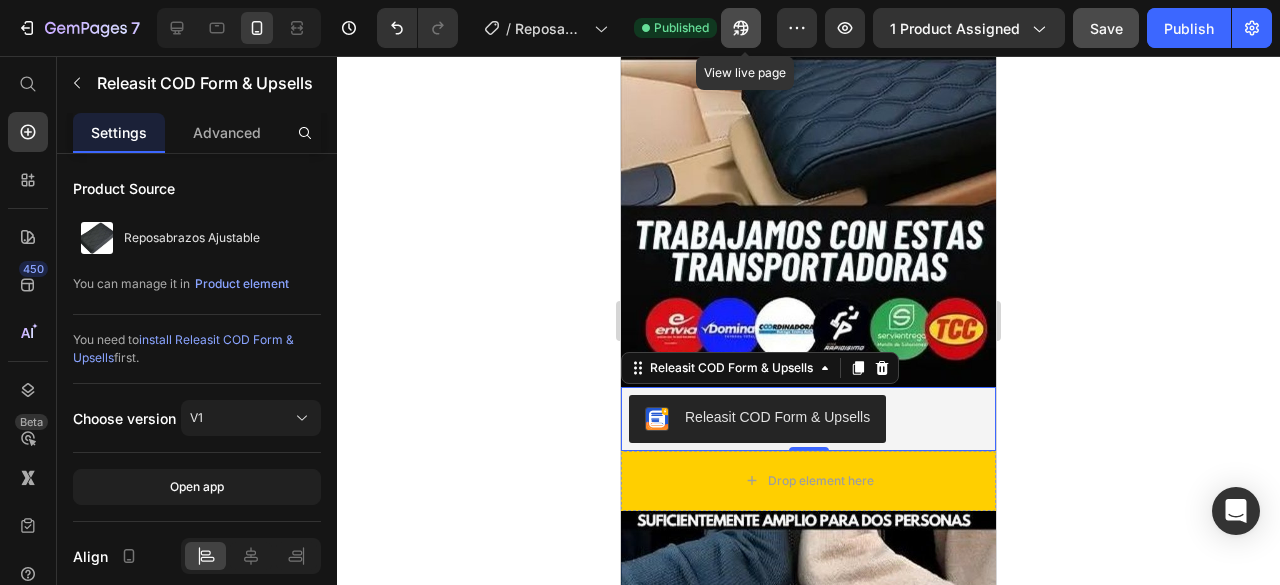click 